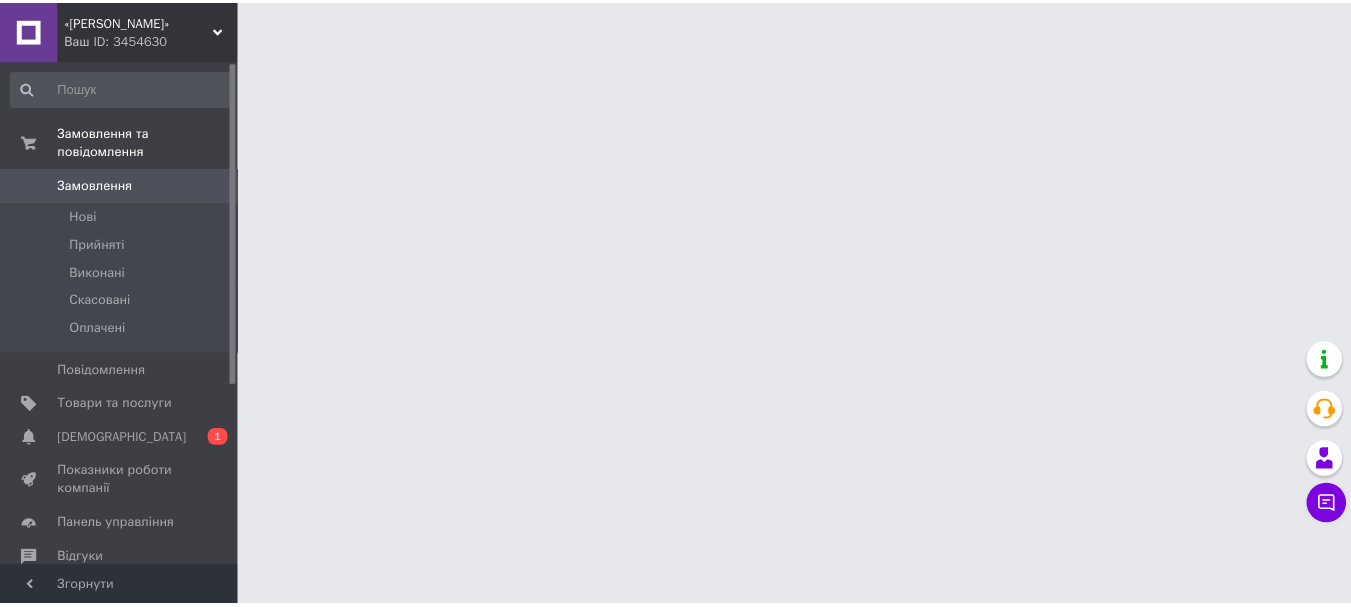 scroll, scrollTop: 0, scrollLeft: 0, axis: both 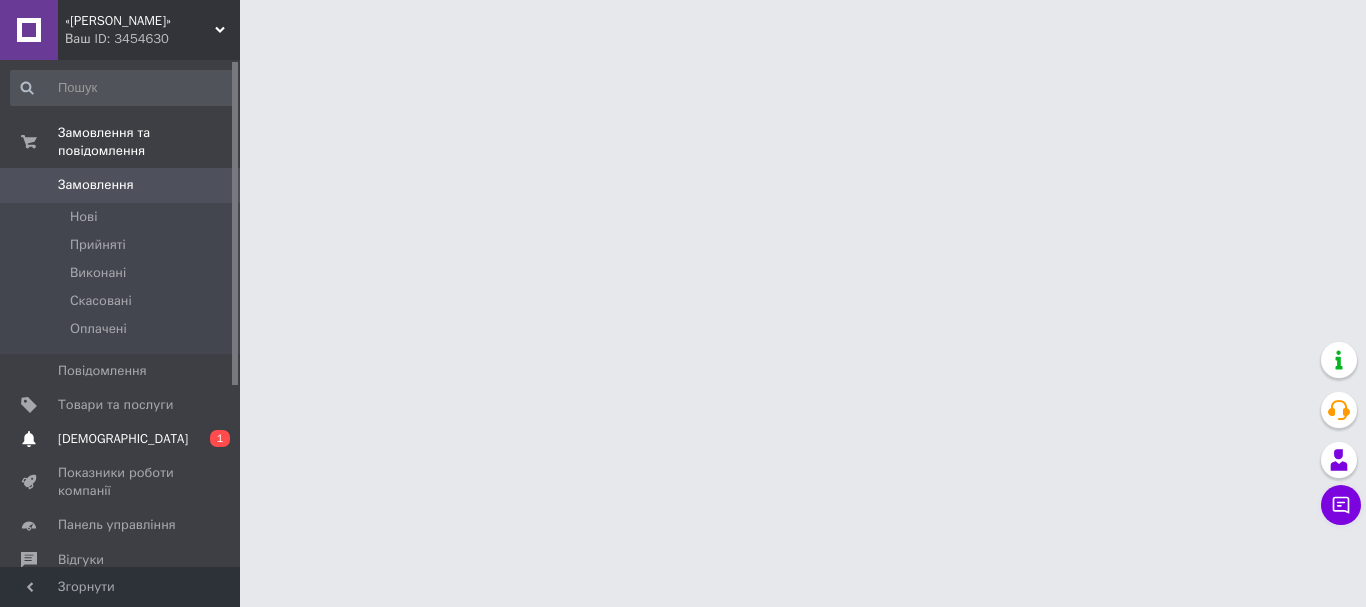 click on "[DEMOGRAPHIC_DATA]" at bounding box center (121, 439) 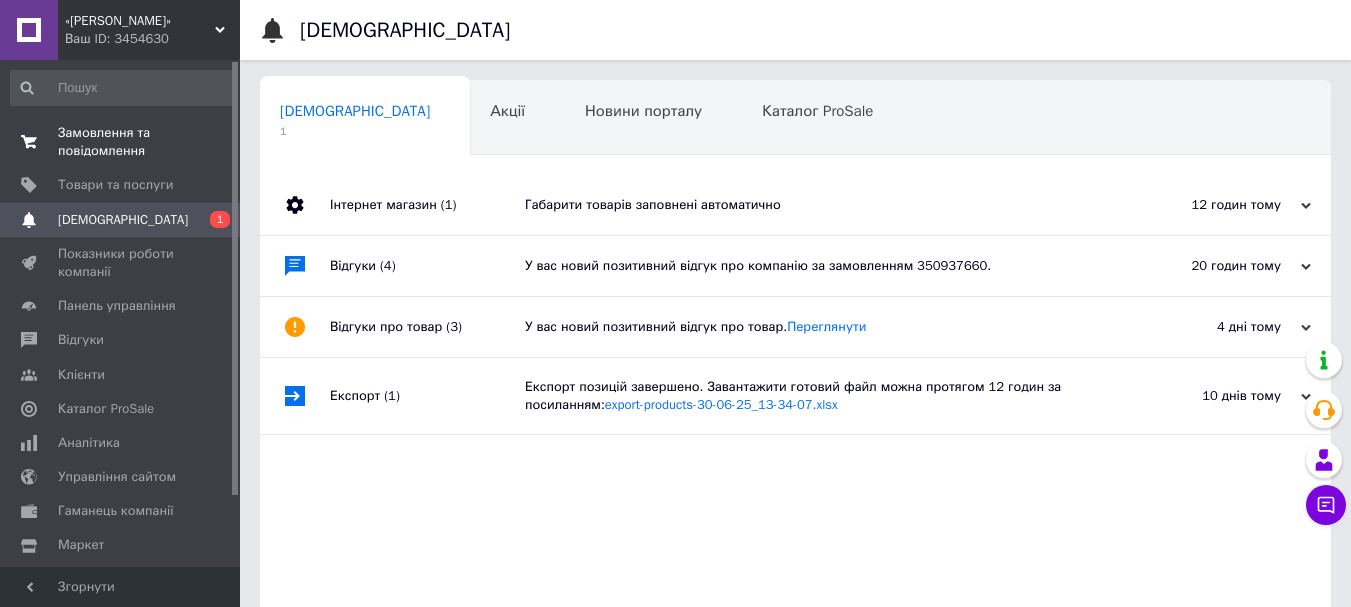 click on "Замовлення та повідомлення" at bounding box center (121, 142) 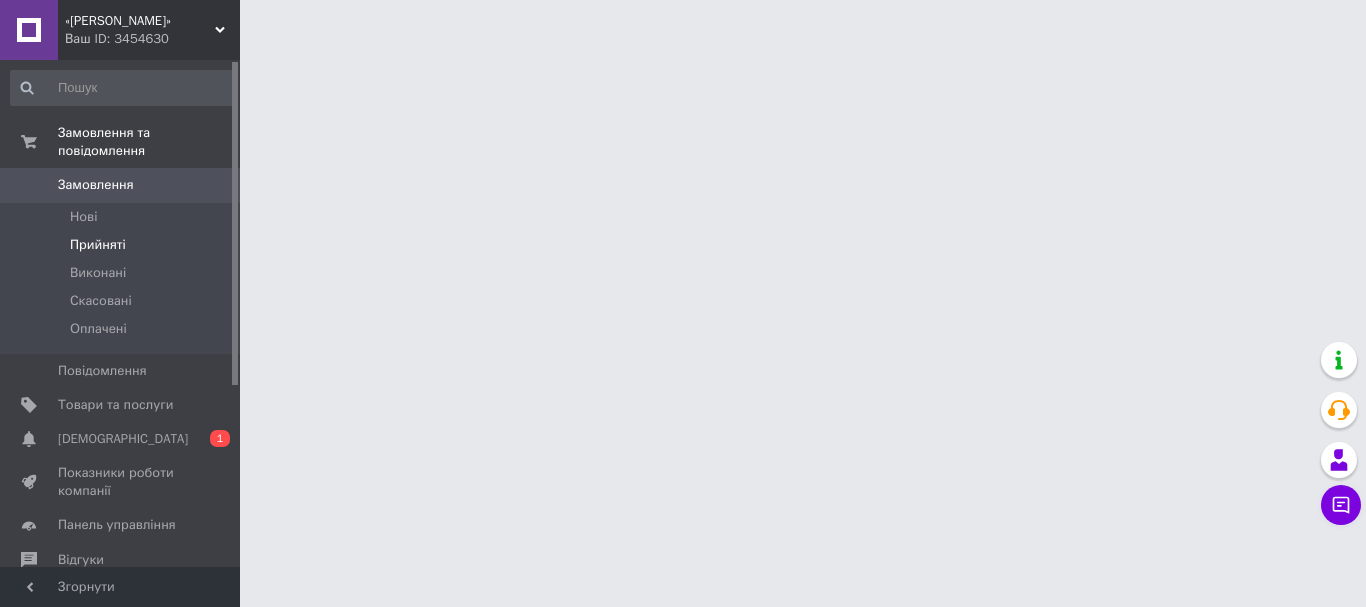 click on "Прийняті" at bounding box center [123, 245] 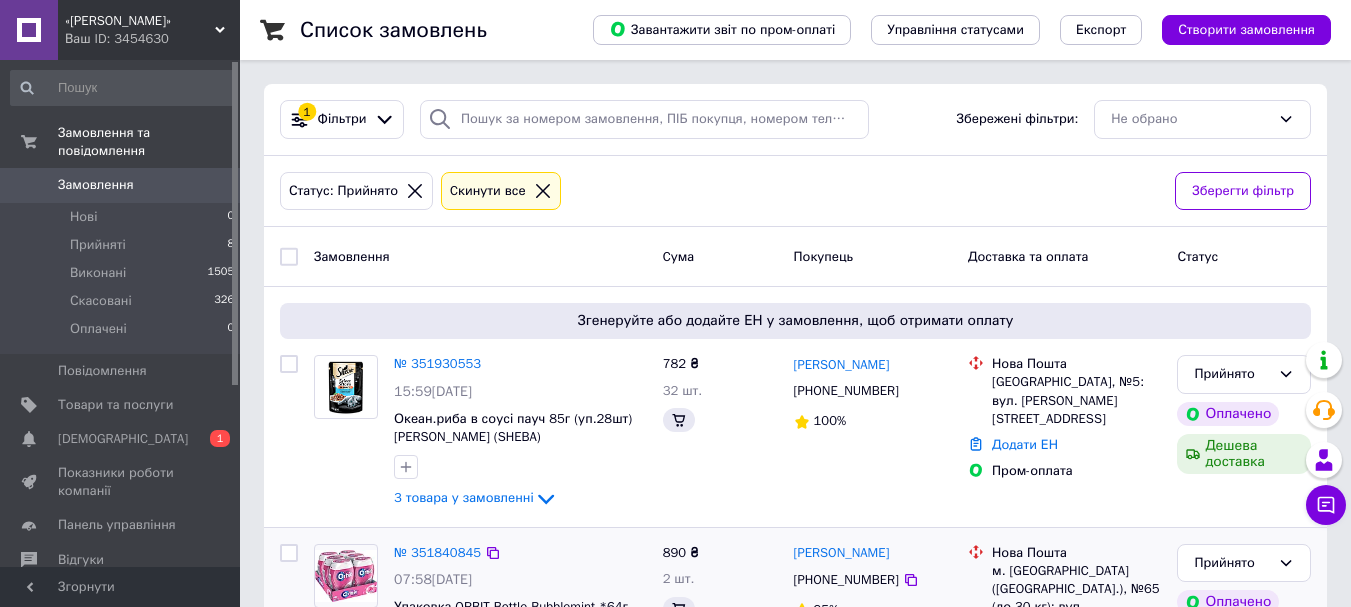 scroll, scrollTop: 100, scrollLeft: 0, axis: vertical 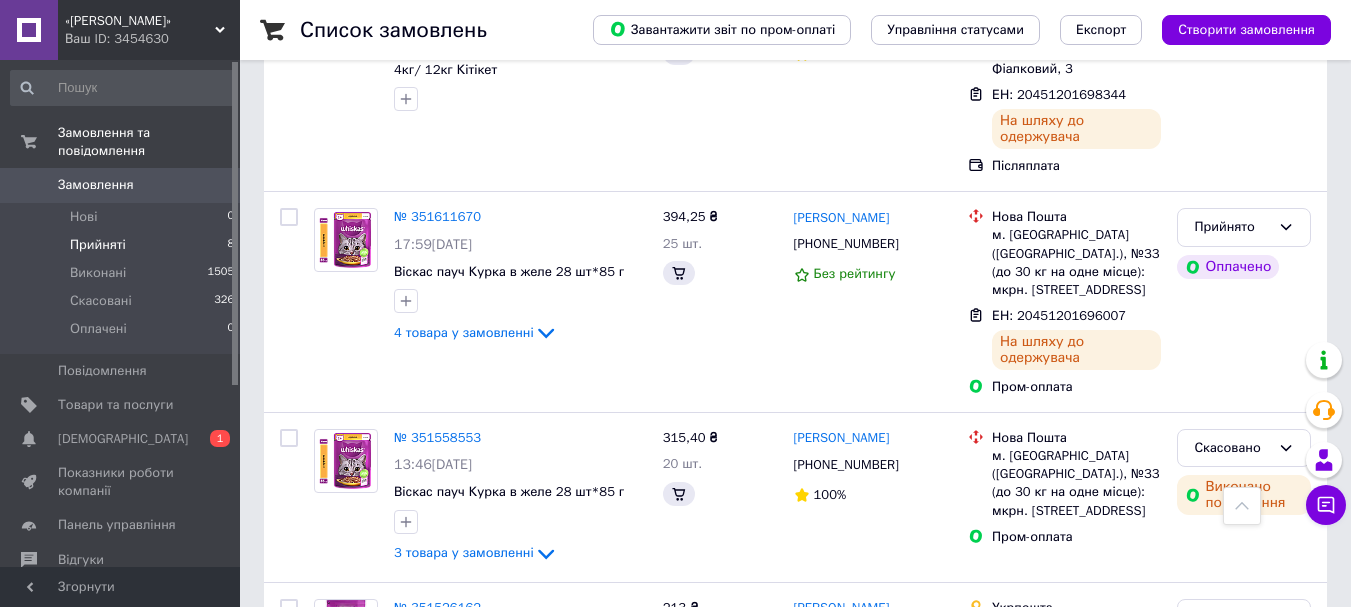 click on "Прийняті" at bounding box center (98, 245) 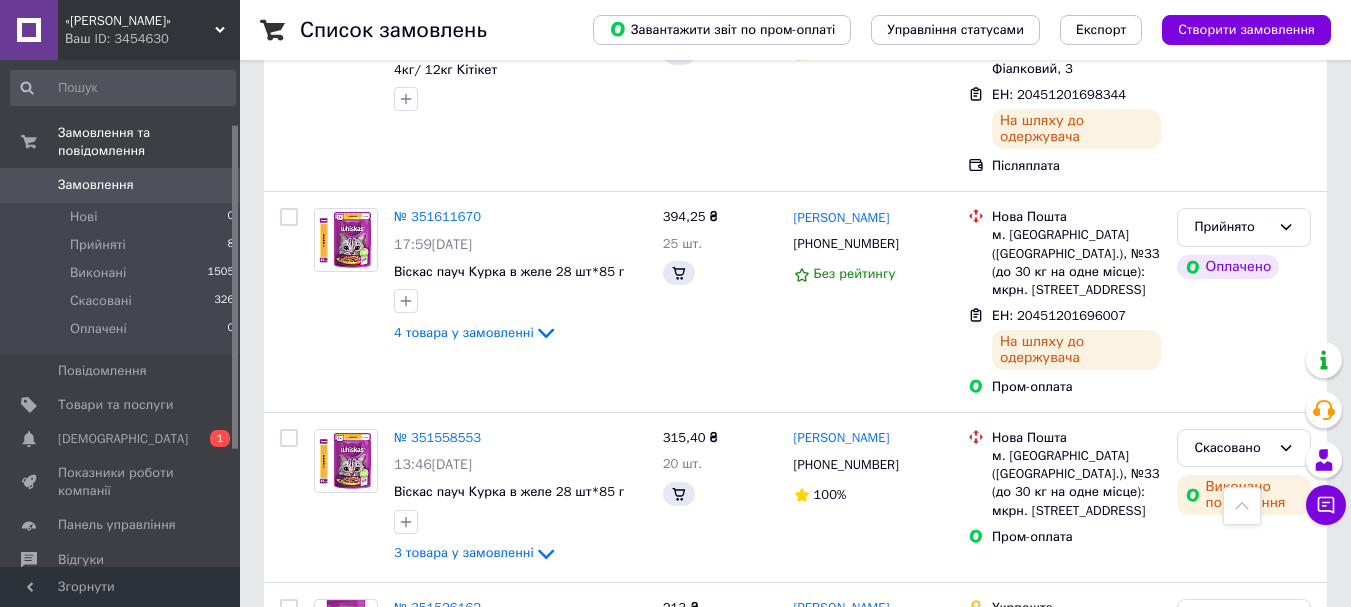 scroll, scrollTop: 1100, scrollLeft: 0, axis: vertical 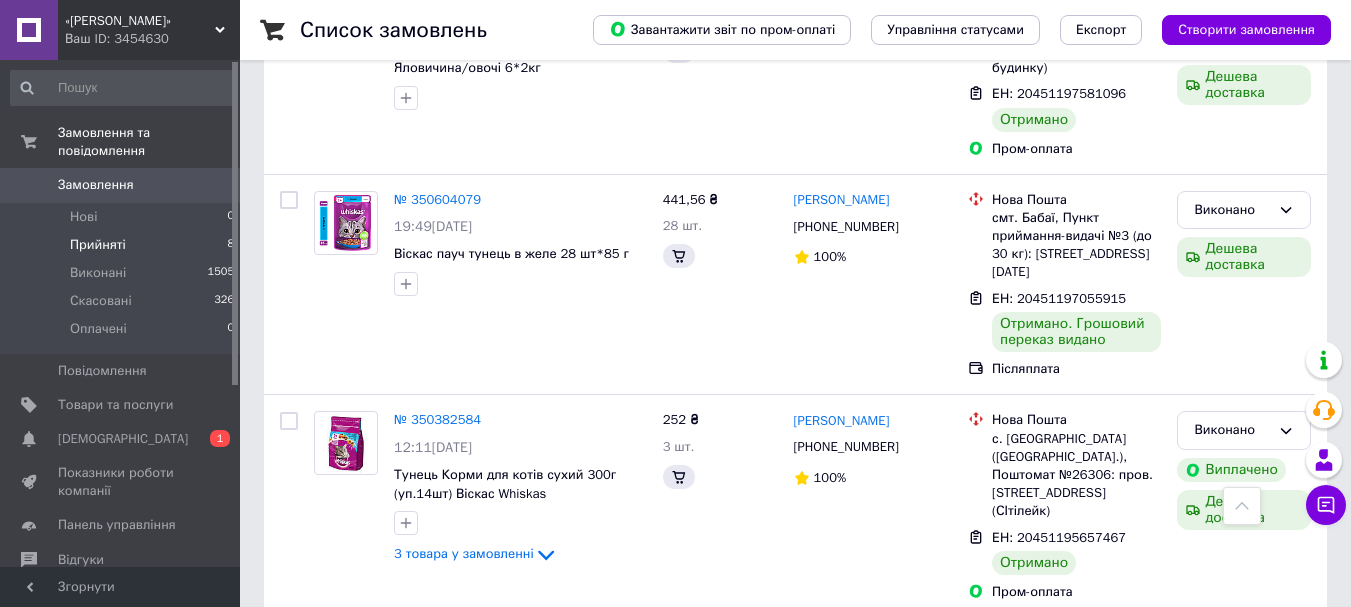 click on "Прийняті" at bounding box center [98, 245] 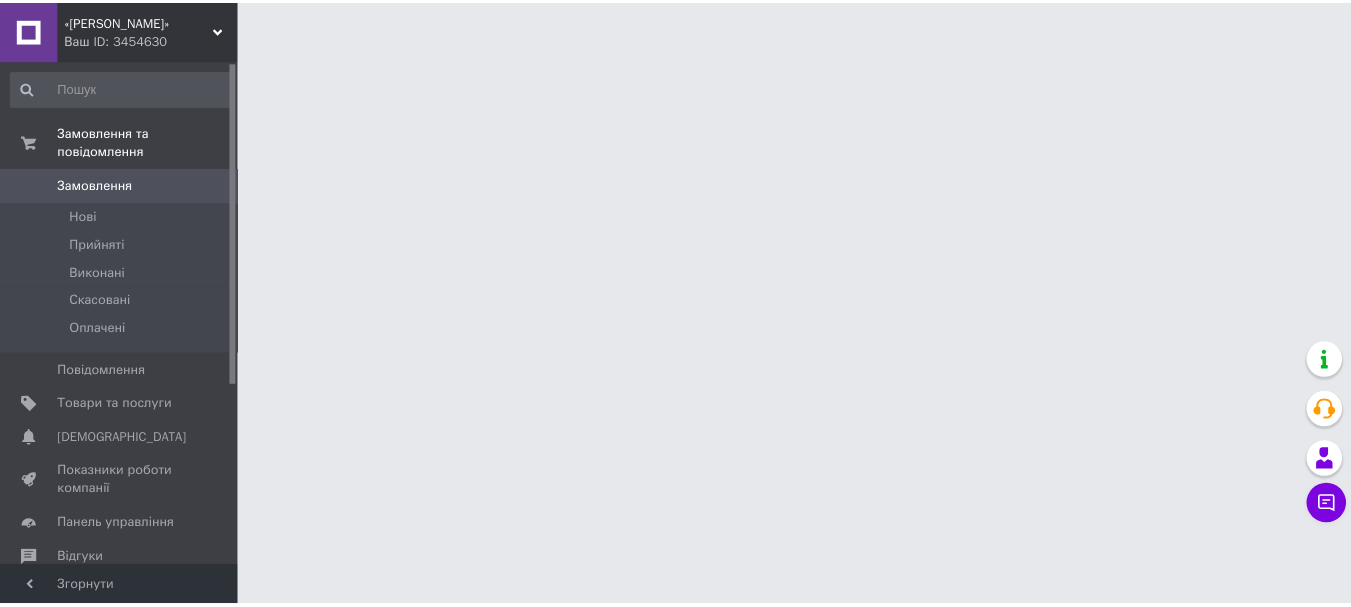 scroll, scrollTop: 0, scrollLeft: 0, axis: both 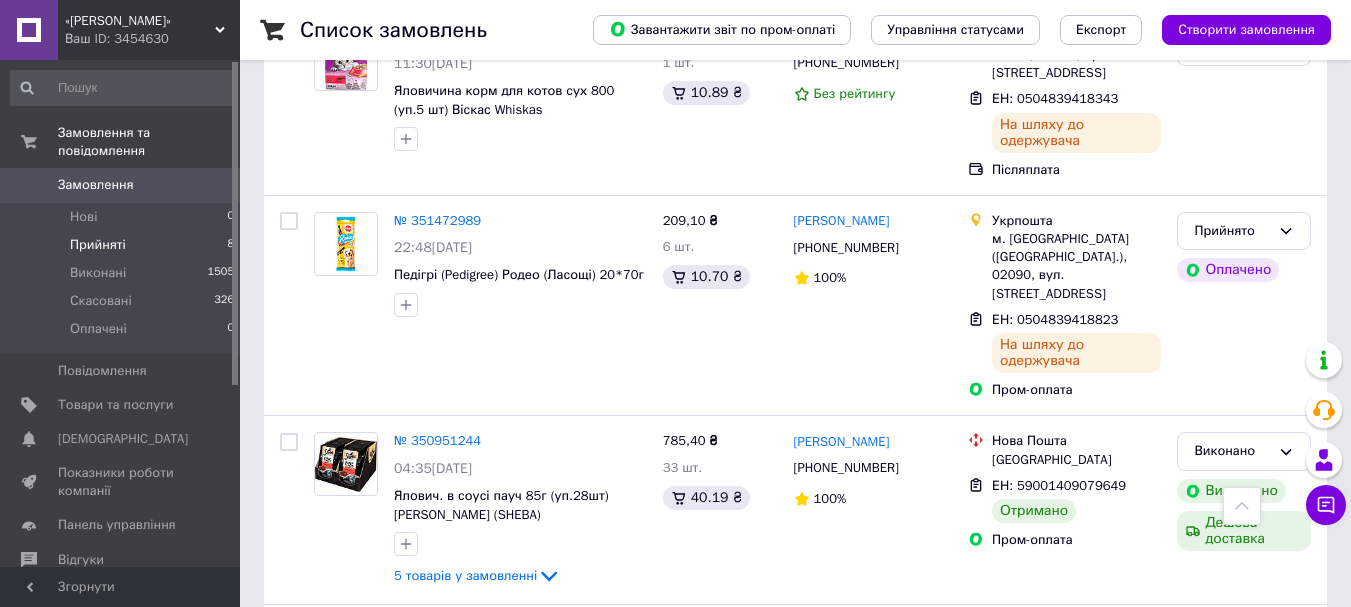 click on "Прийняті" at bounding box center (98, 245) 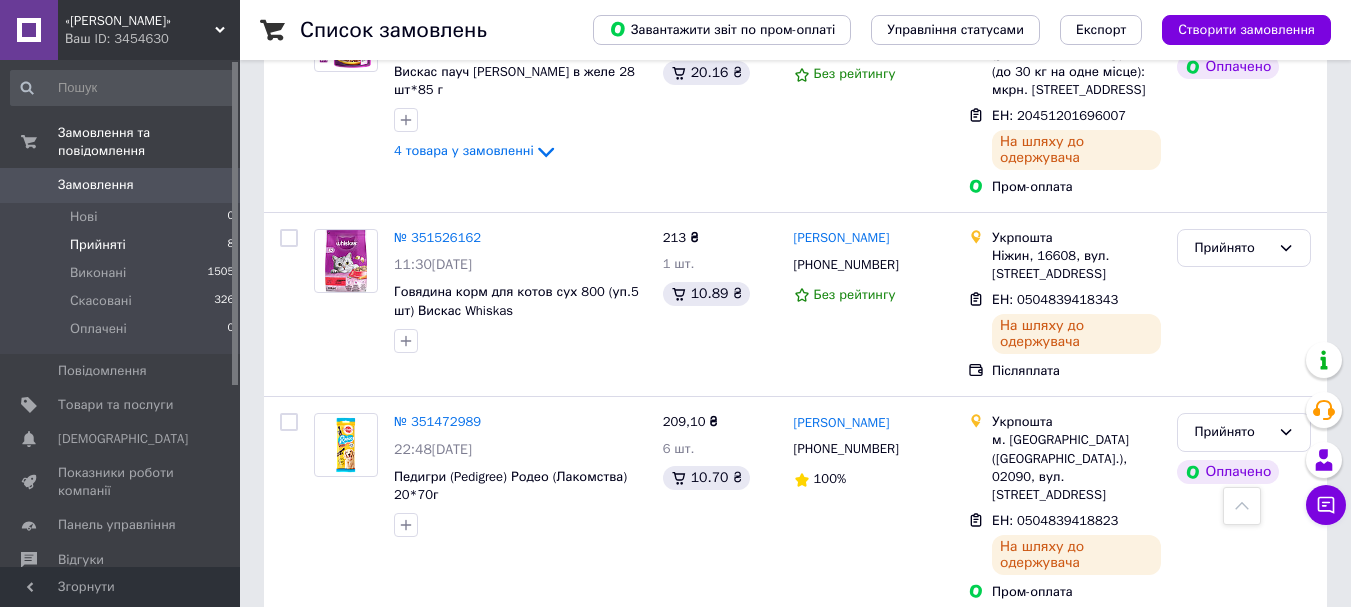 scroll, scrollTop: 1311, scrollLeft: 0, axis: vertical 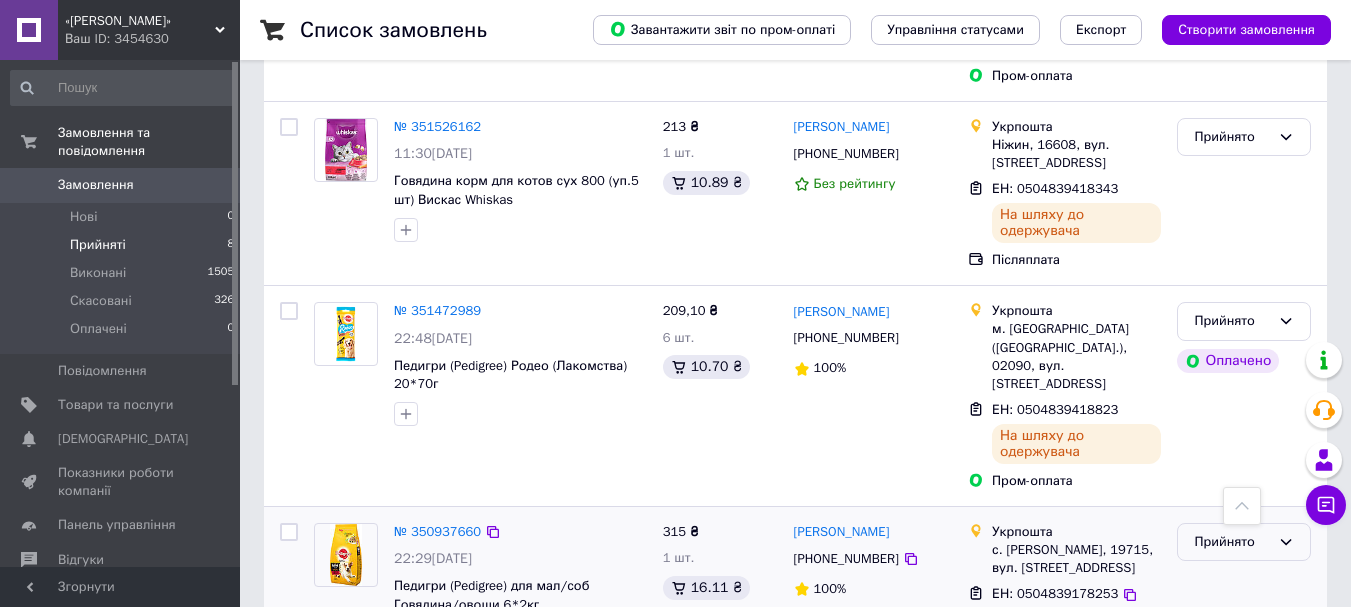 click on "Прийнято" at bounding box center [1232, 542] 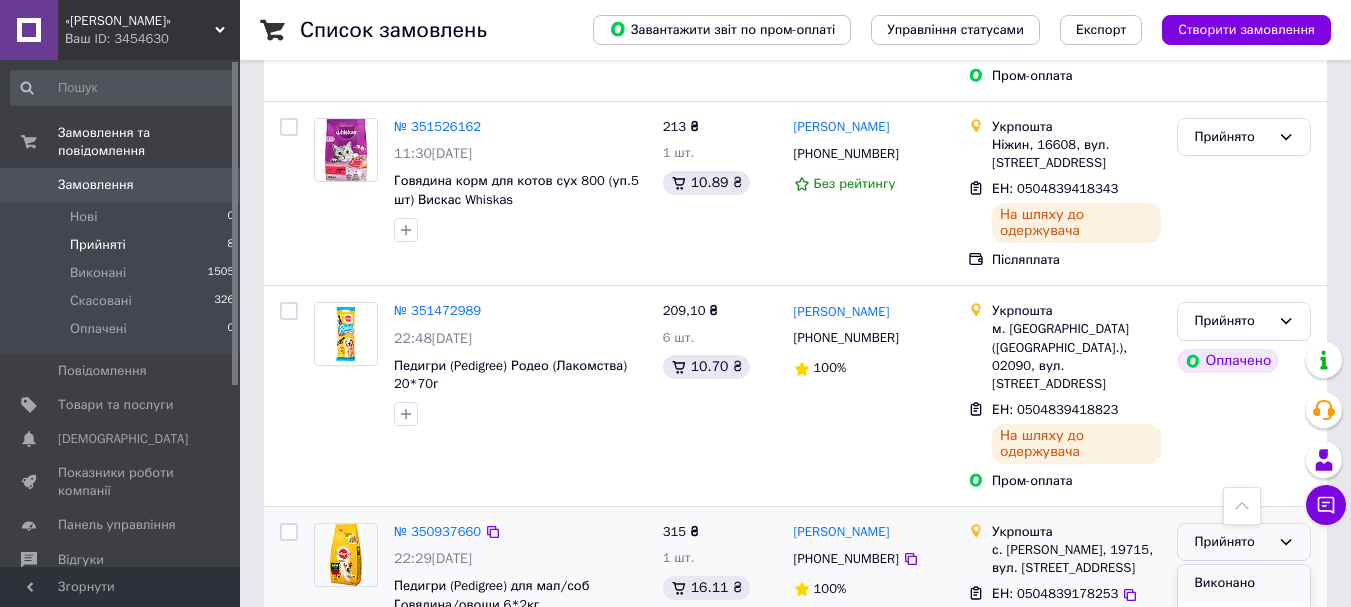 click on "Виконано" at bounding box center [1244, 583] 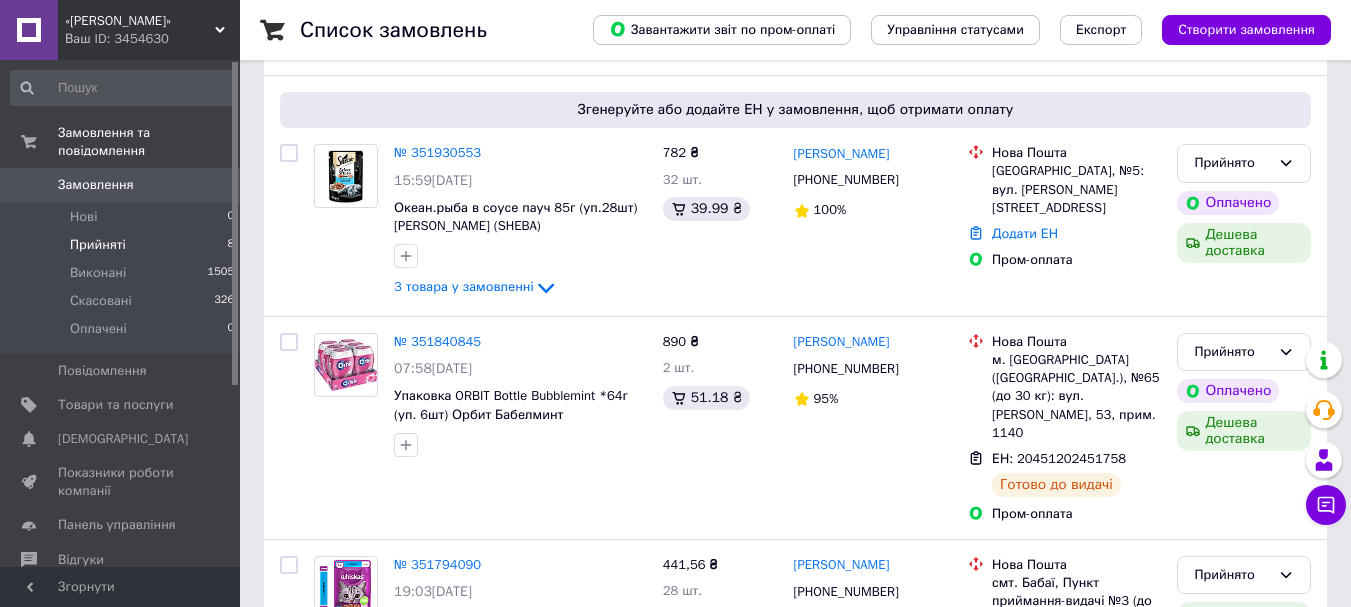 scroll, scrollTop: 111, scrollLeft: 0, axis: vertical 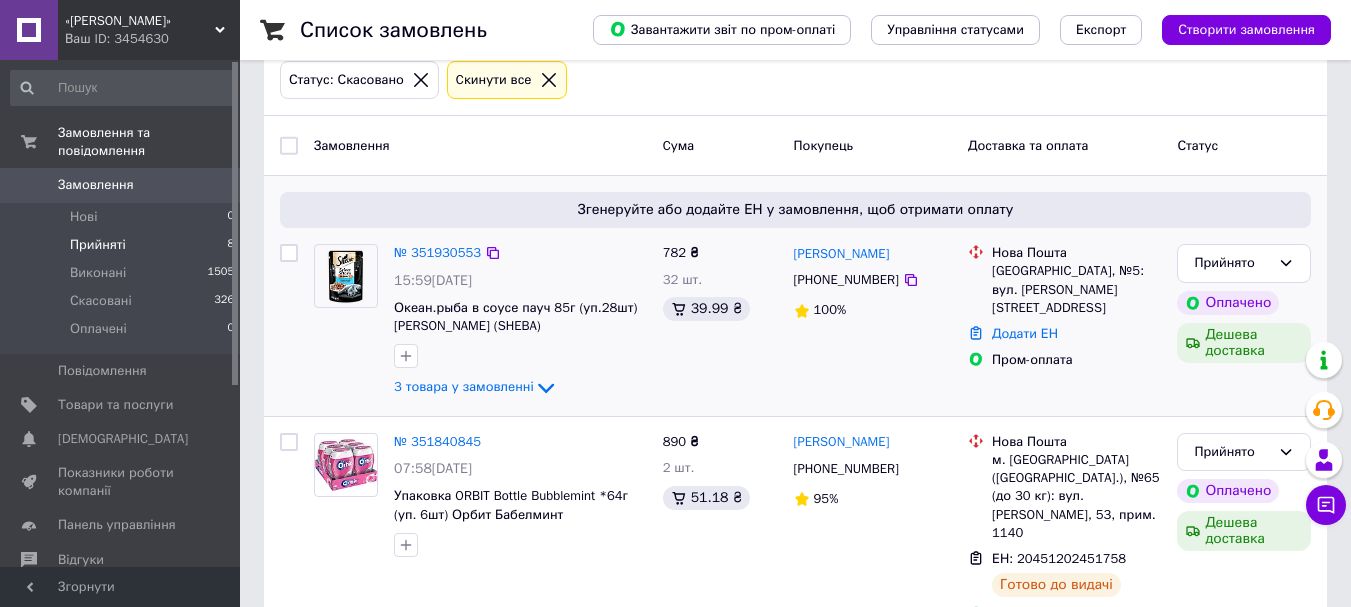 click at bounding box center (346, 276) 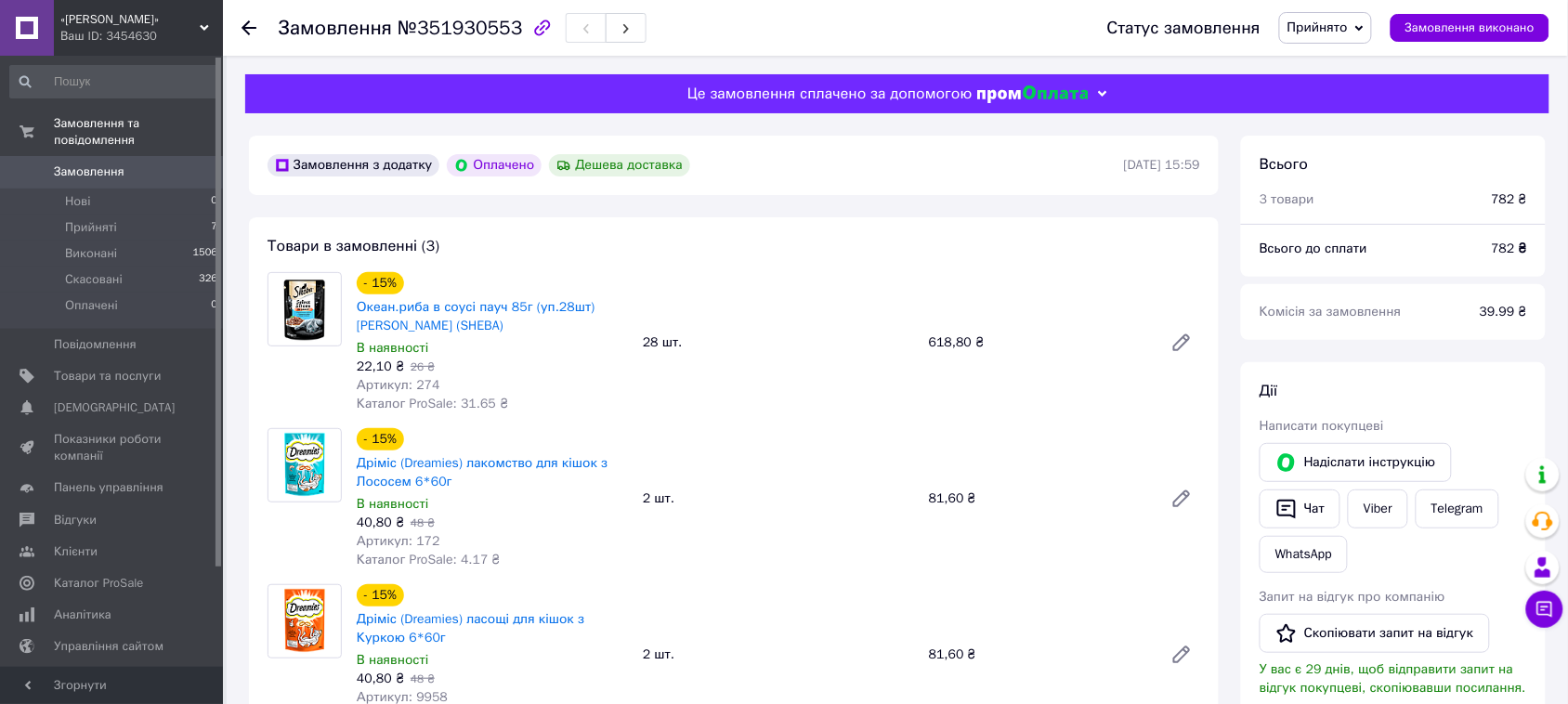 scroll, scrollTop: 116, scrollLeft: 0, axis: vertical 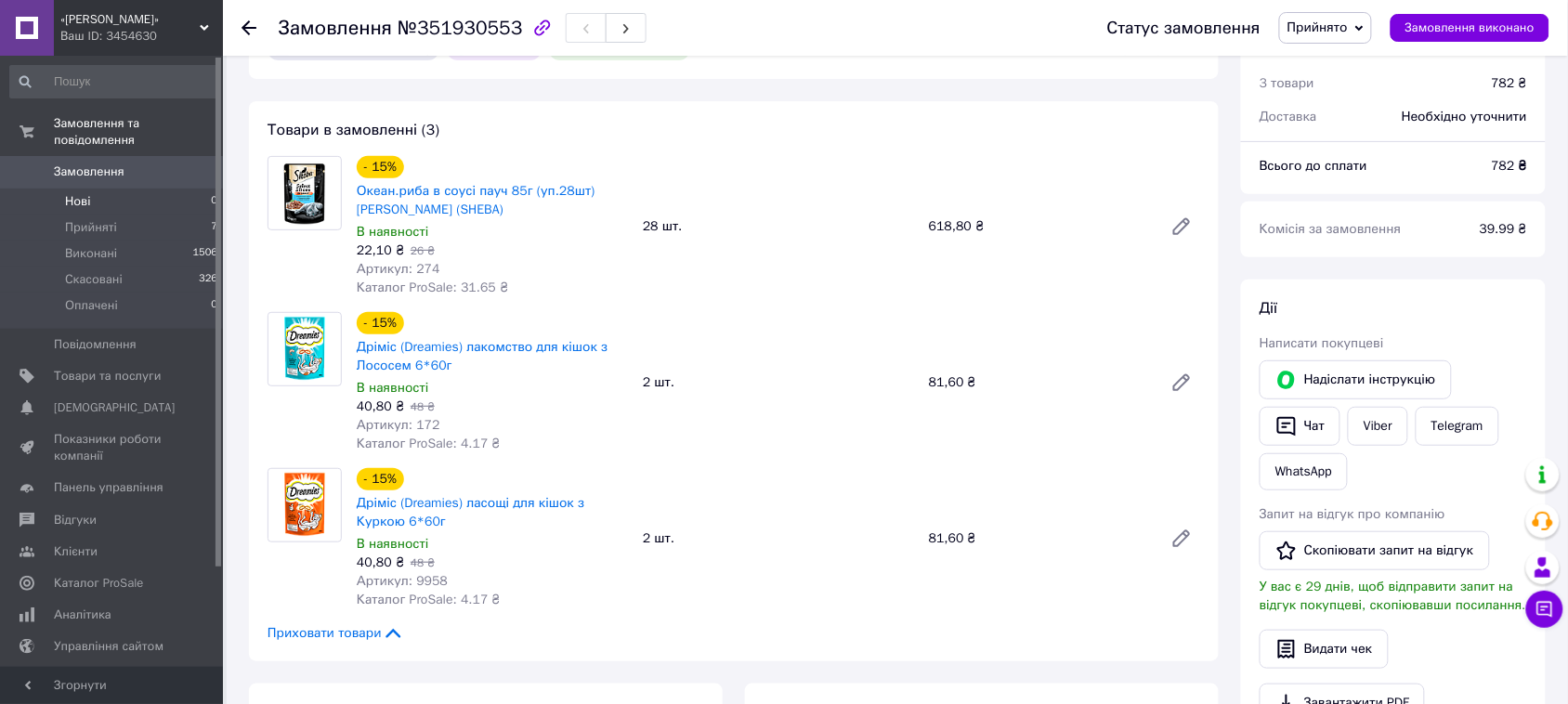 click on "Нові 0" at bounding box center (114, 202) 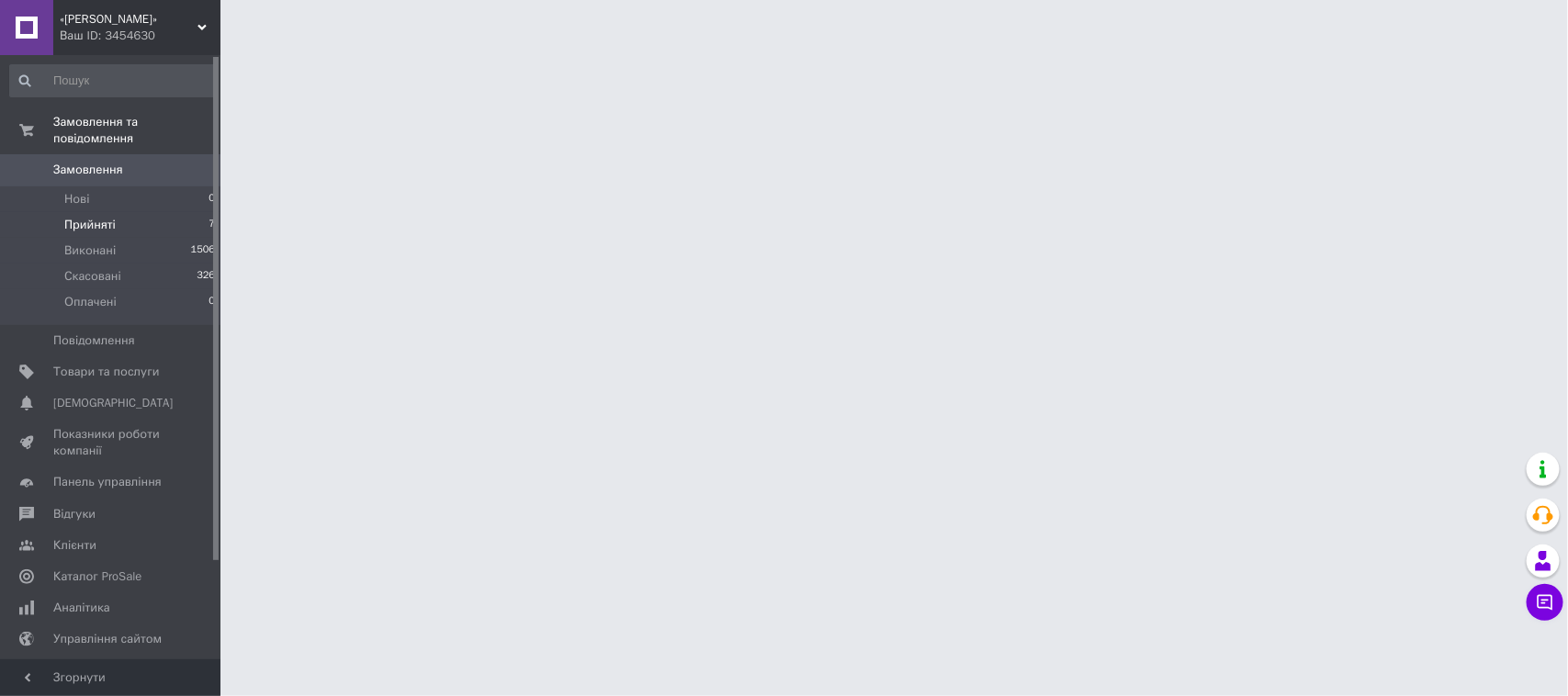 click on "Прийняті" at bounding box center [90, 225] 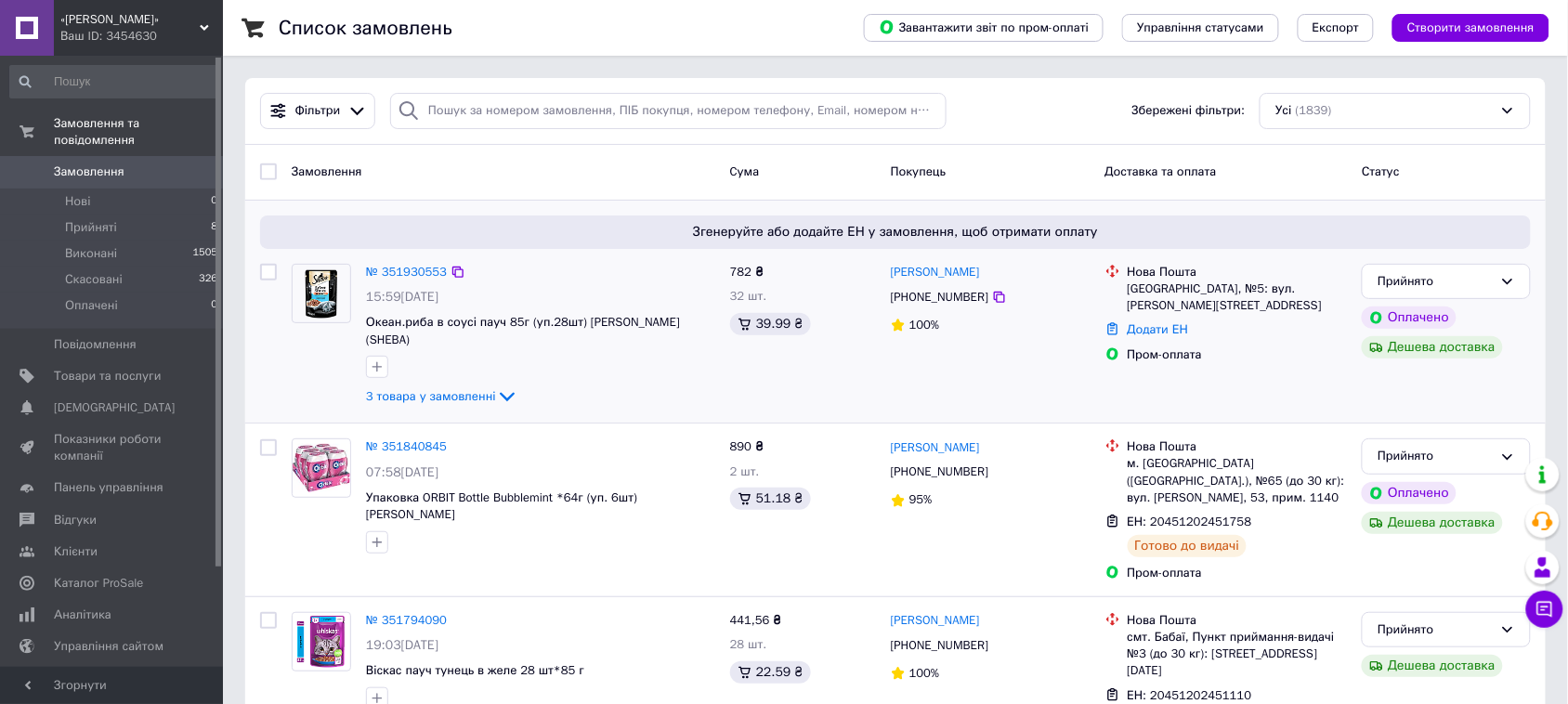 click at bounding box center (321, 293) 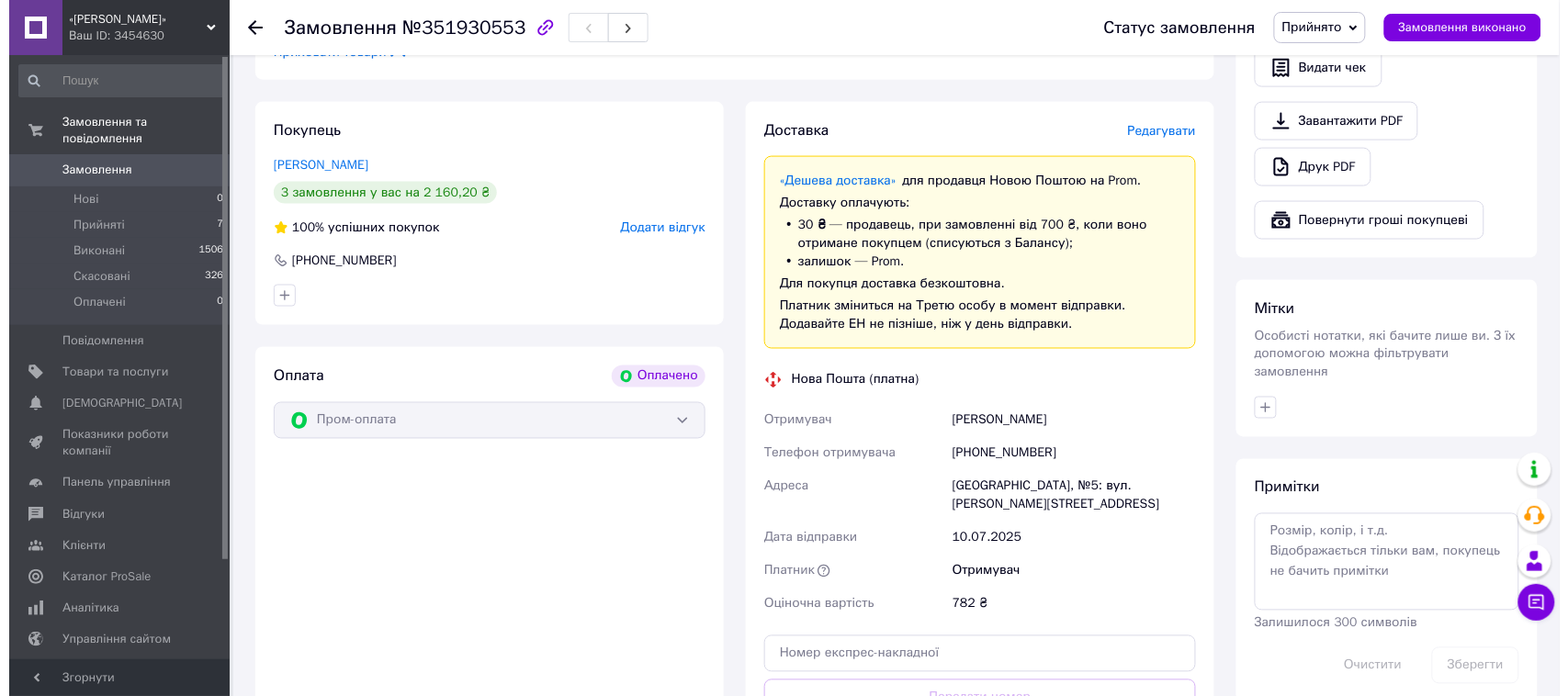 scroll, scrollTop: 344, scrollLeft: 0, axis: vertical 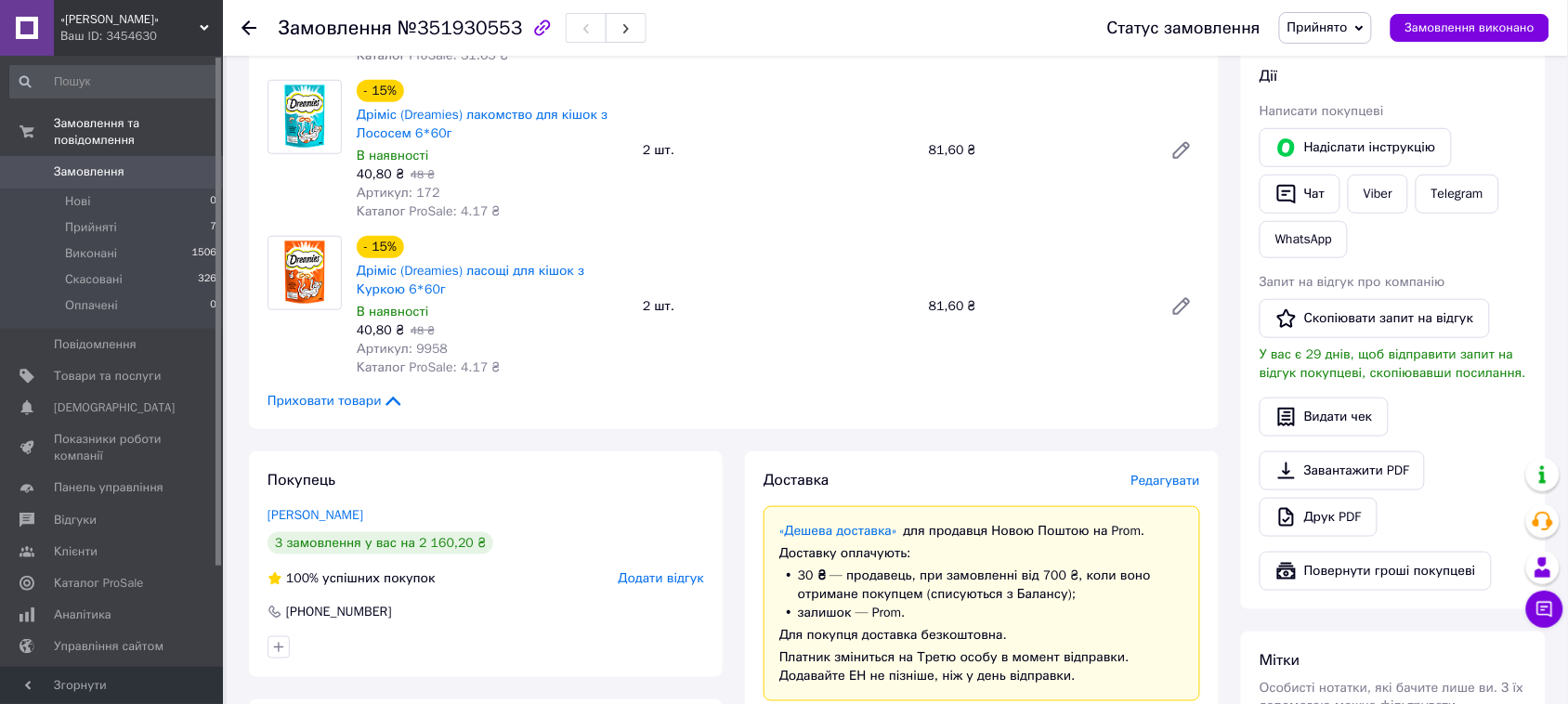 click on "Редагувати" at bounding box center (1166, 480) 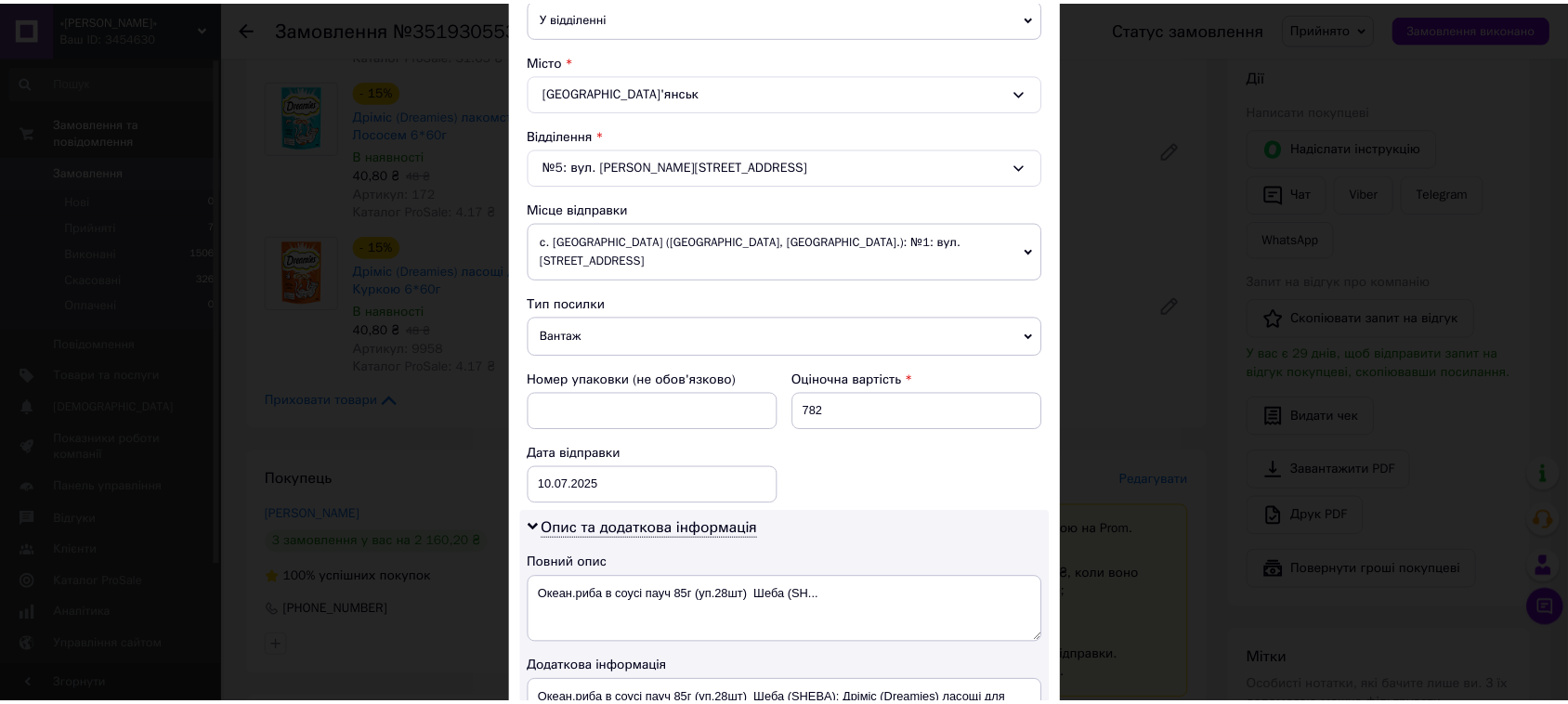 scroll, scrollTop: 697, scrollLeft: 0, axis: vertical 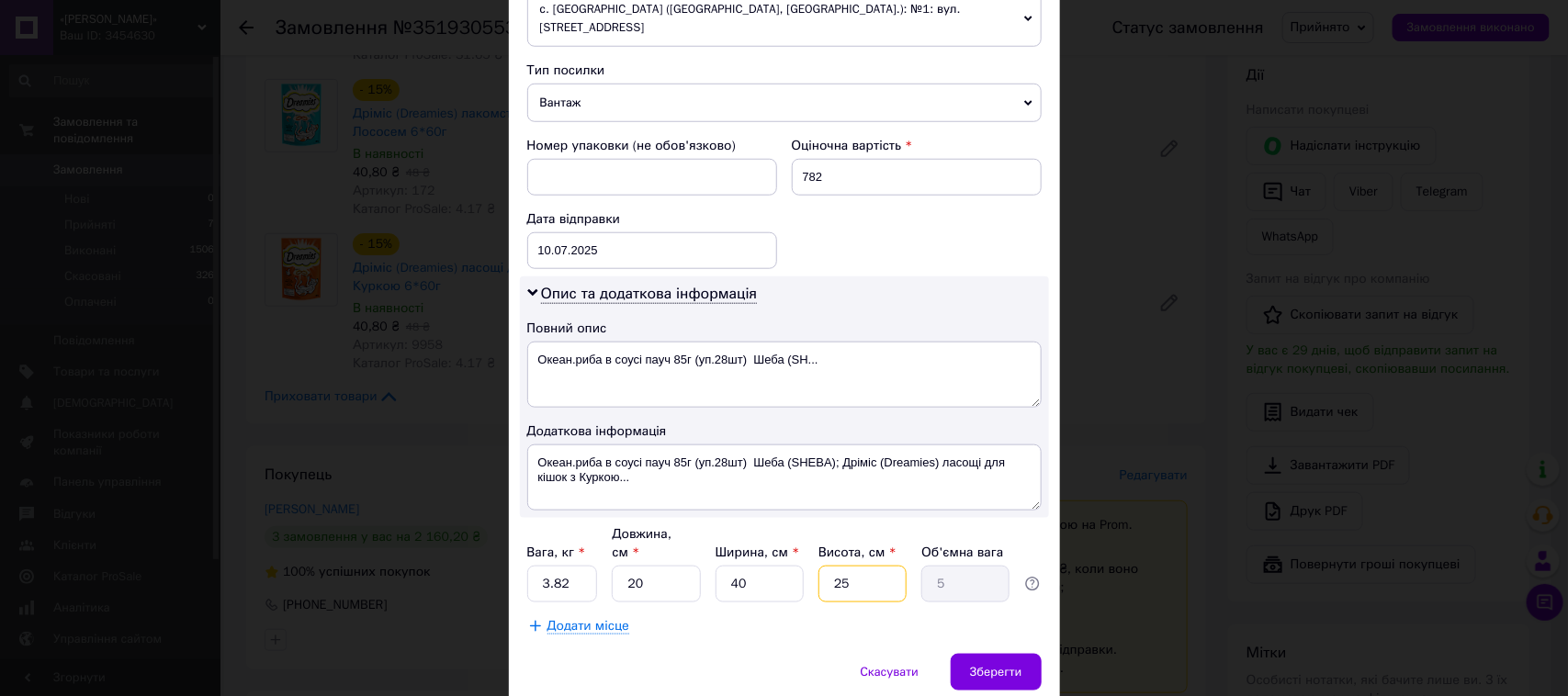 click on "25" at bounding box center [863, 584] 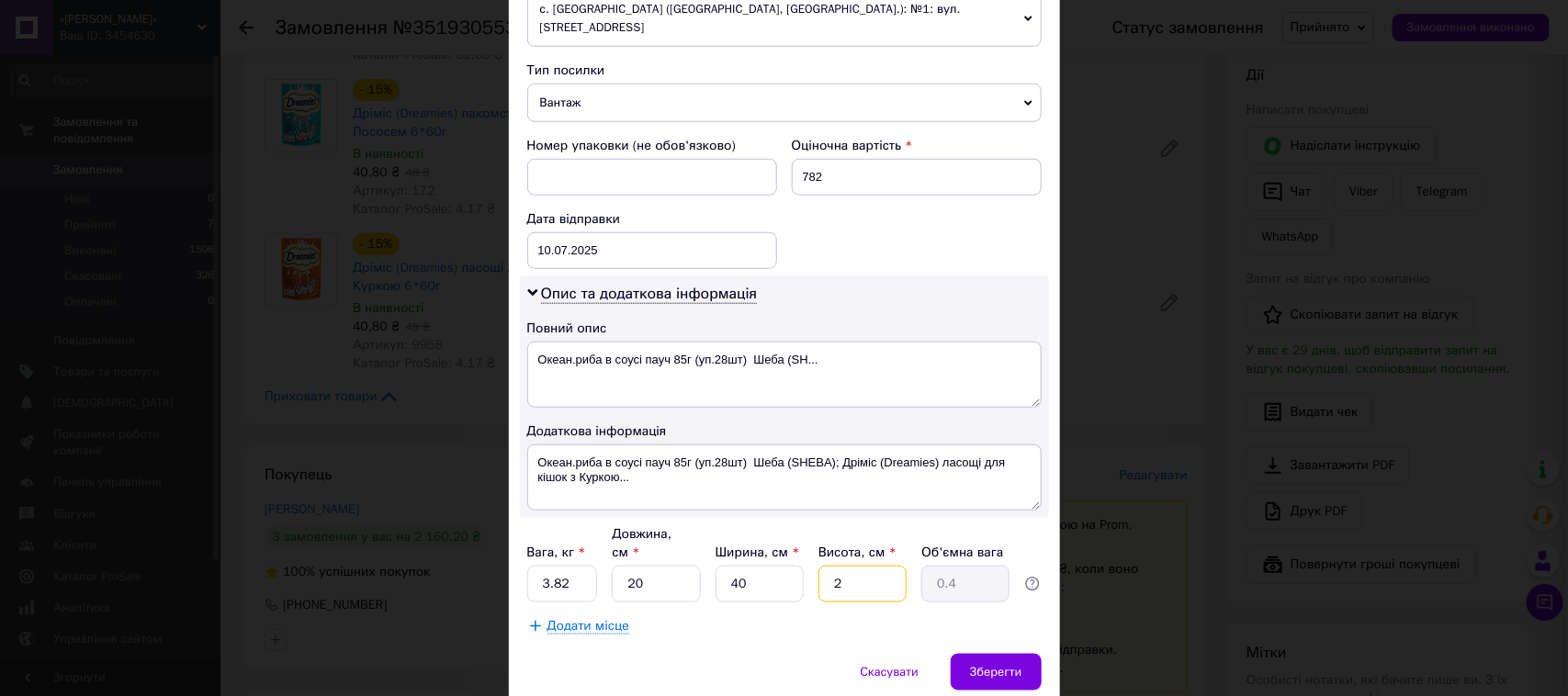 type on "20" 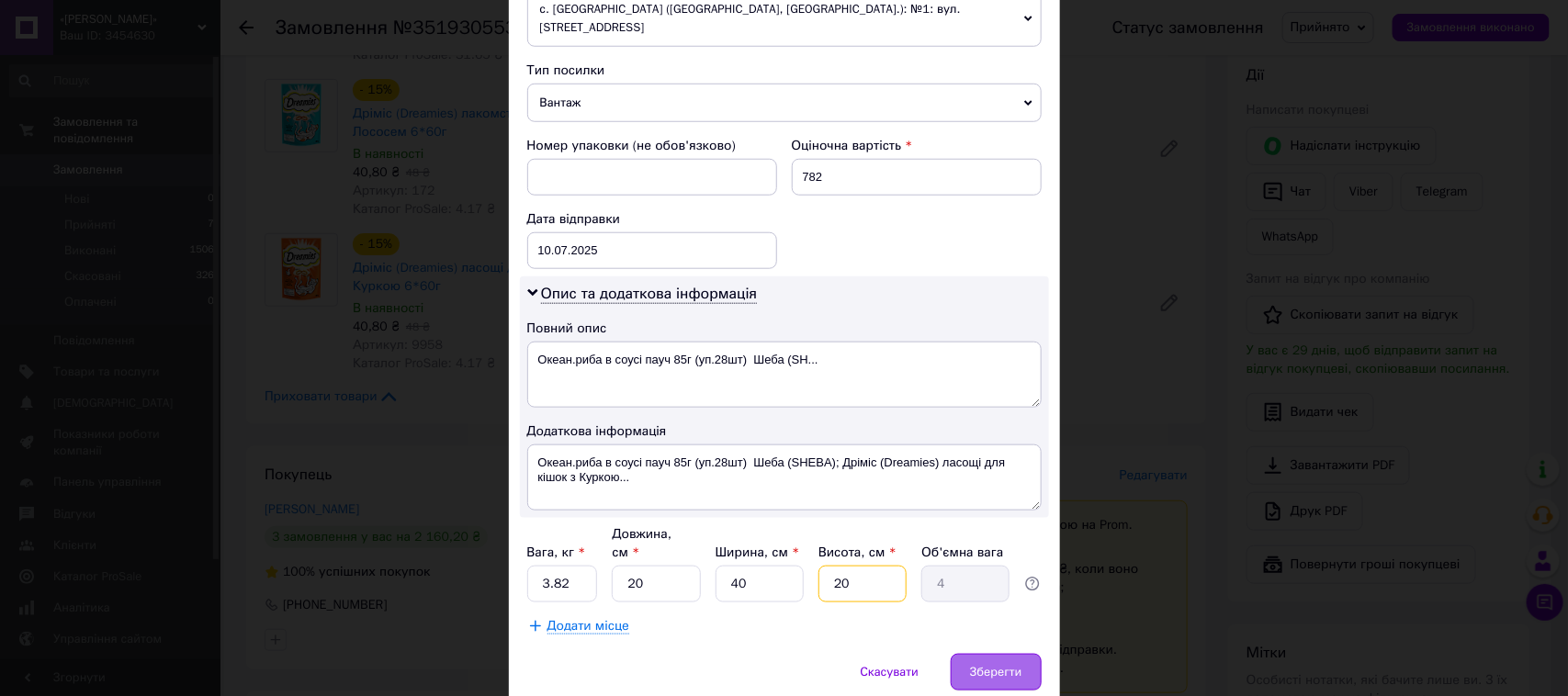 type on "20" 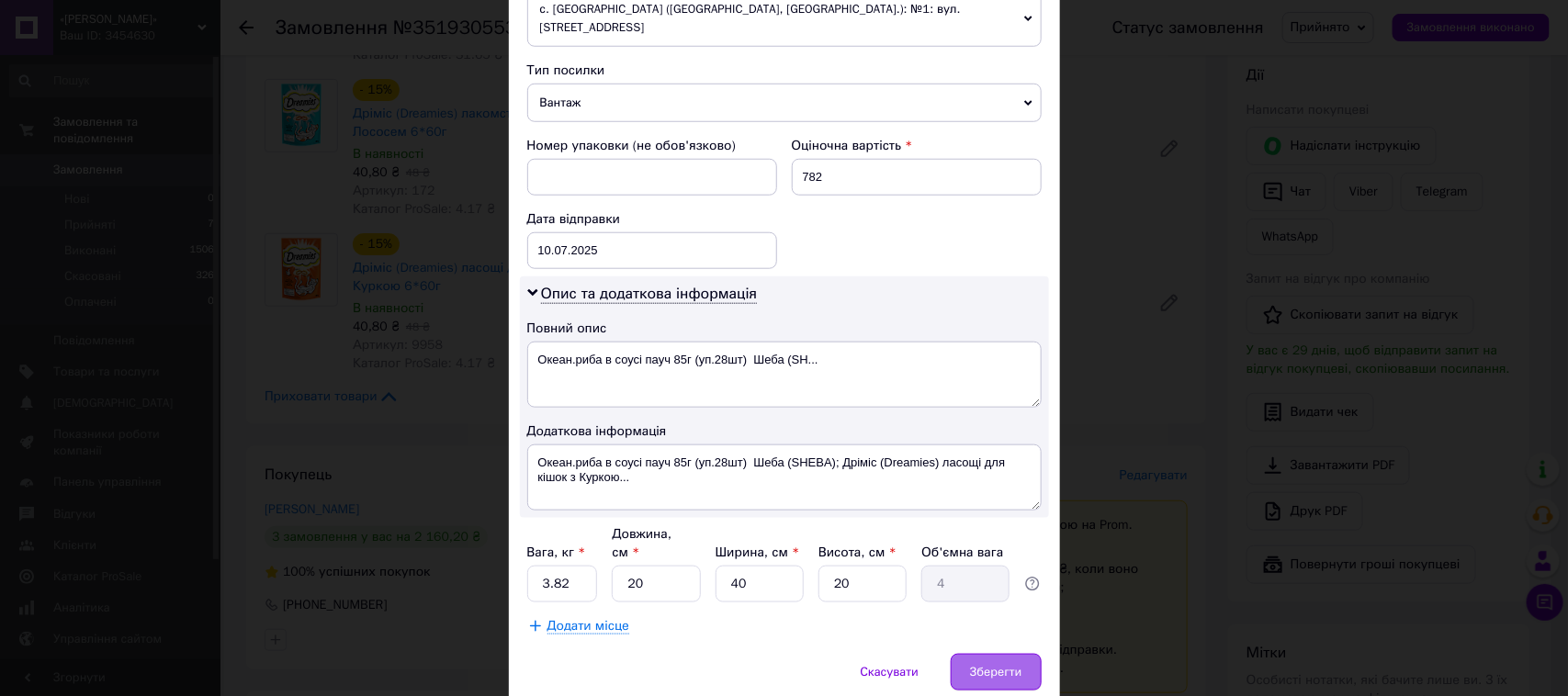 click on "Зберегти" at bounding box center [996, 672] 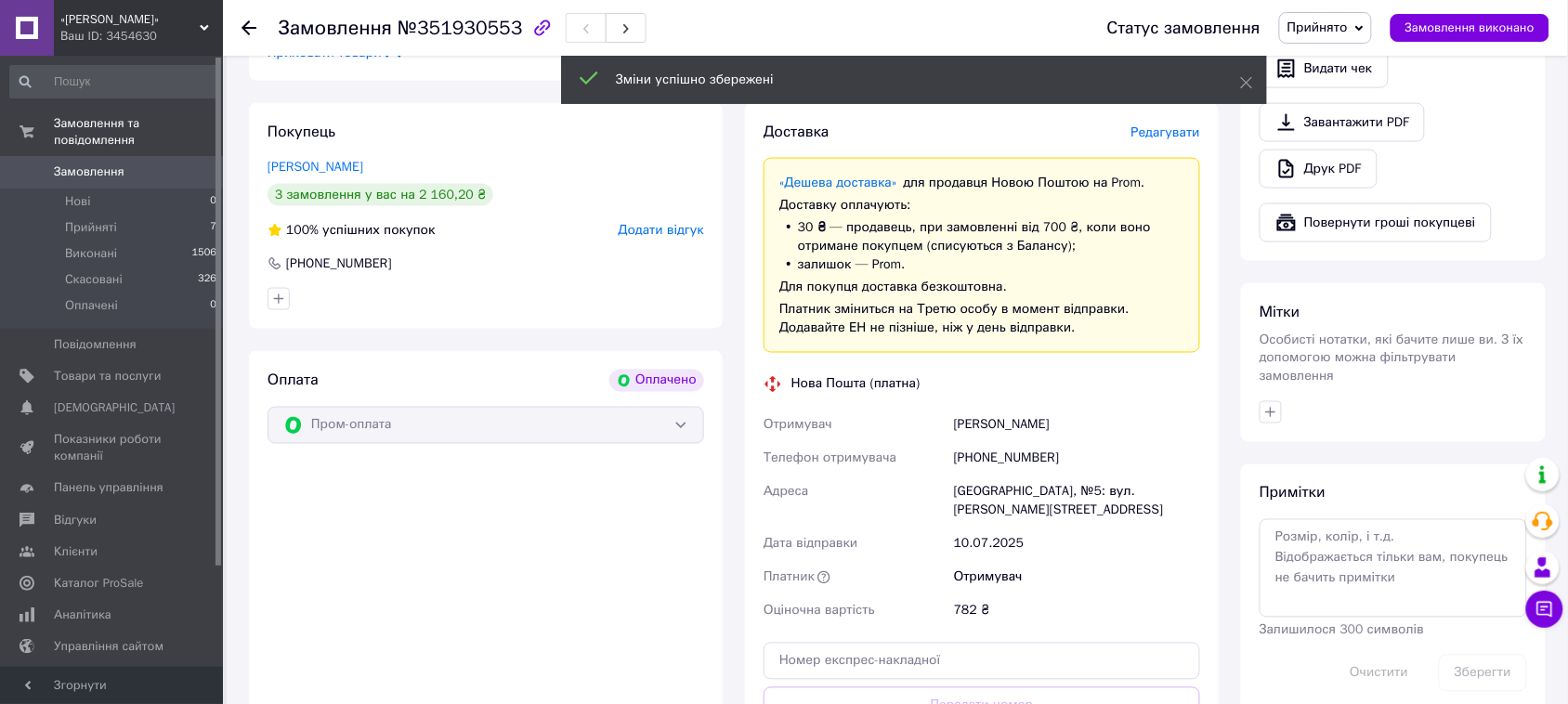 scroll, scrollTop: 929, scrollLeft: 0, axis: vertical 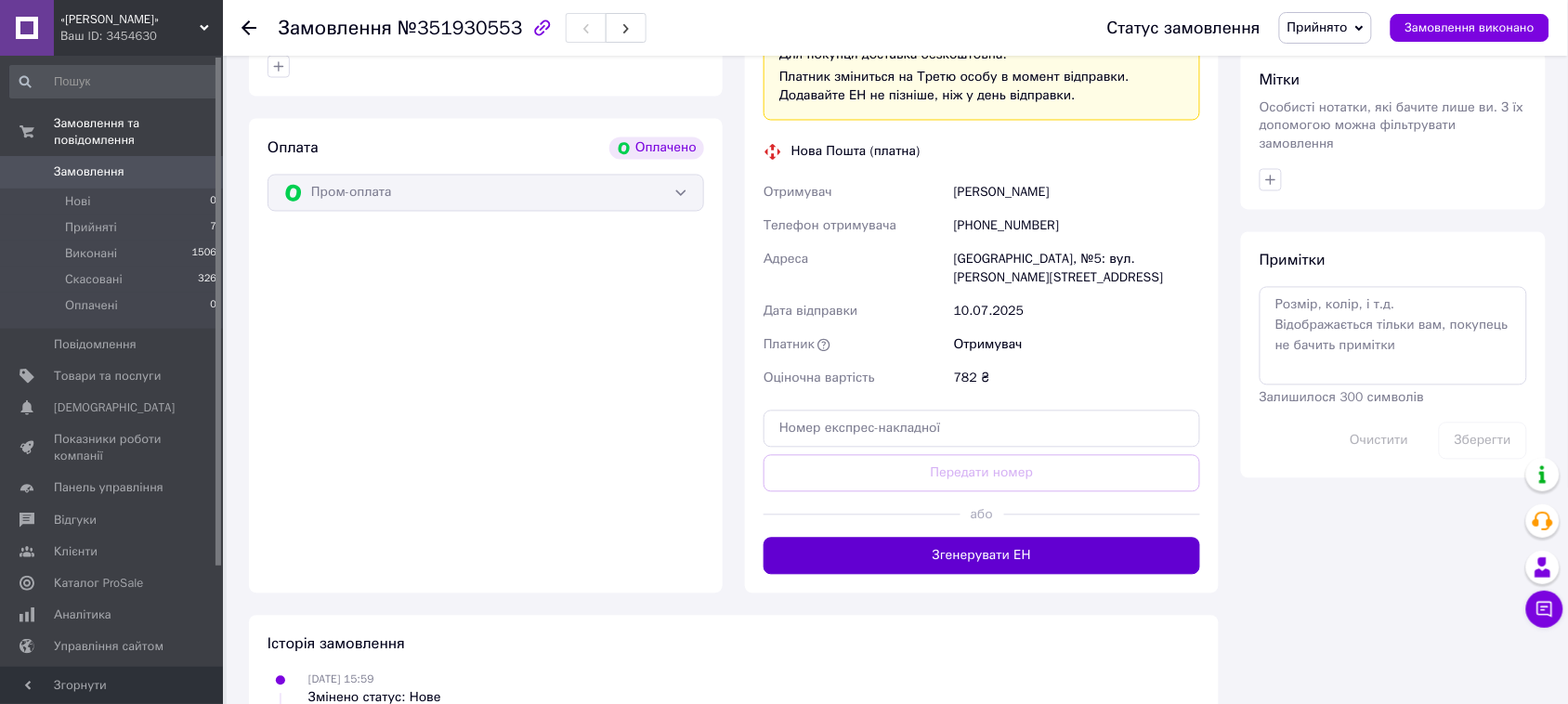 click on "Згенерувати ЕН" at bounding box center (982, 556) 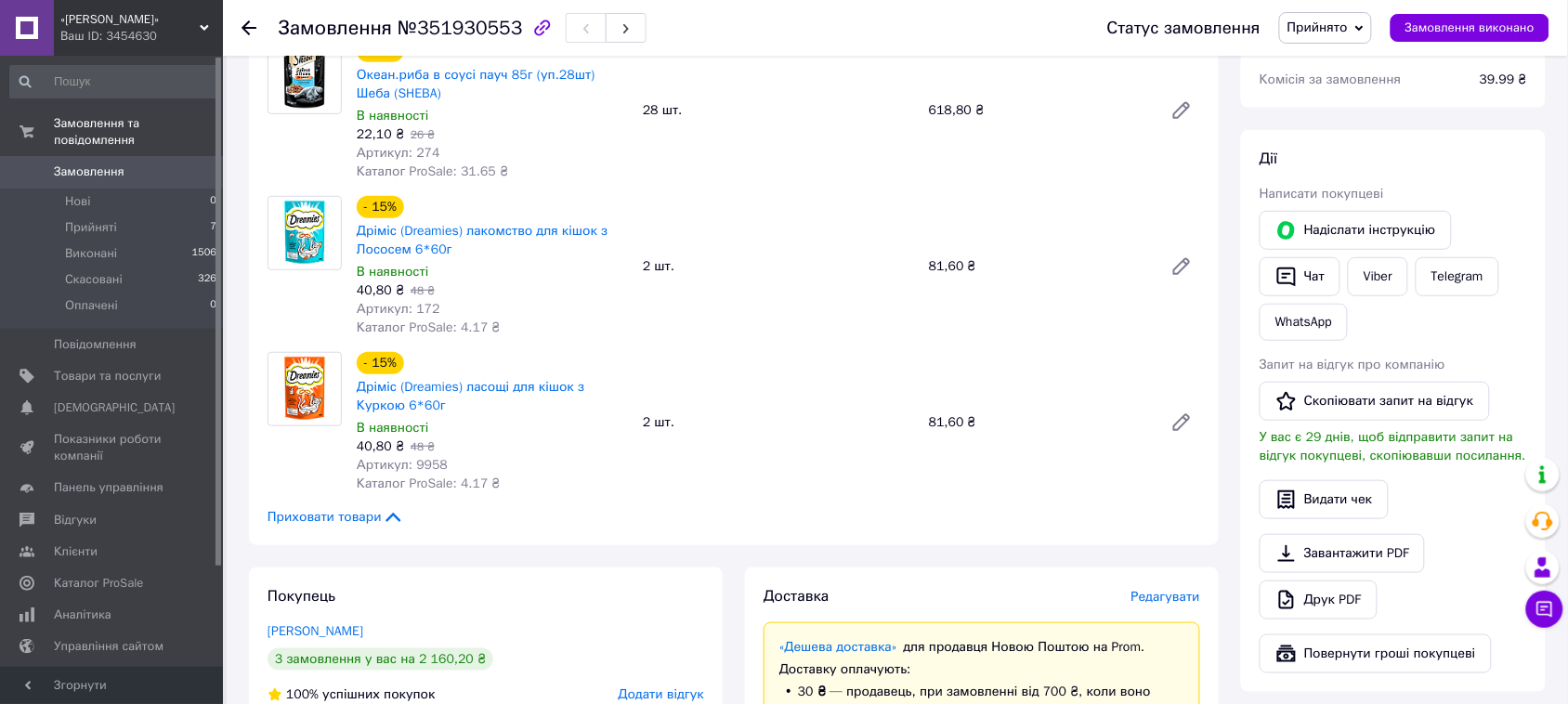 scroll, scrollTop: 348, scrollLeft: 0, axis: vertical 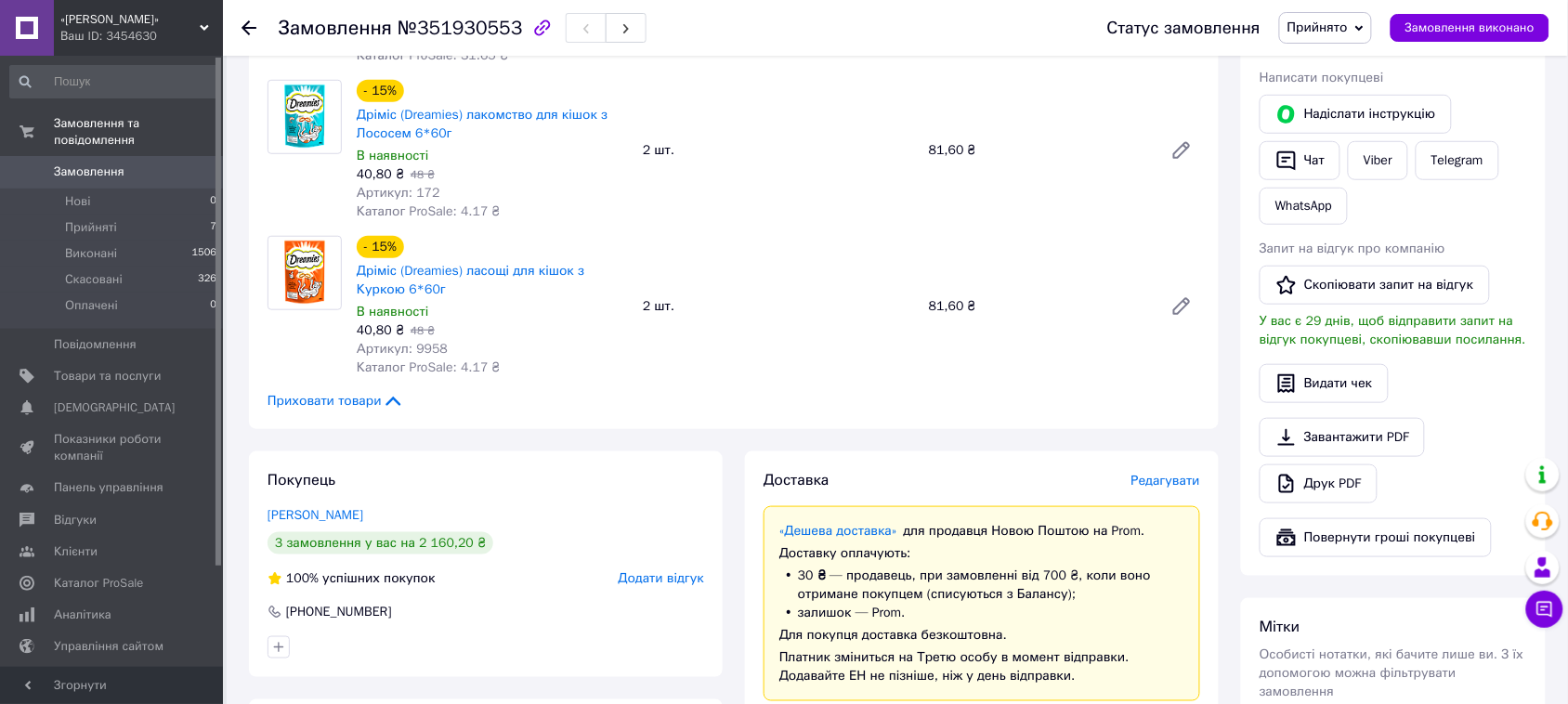 click on "[PHONE_NUMBER]" at bounding box center (339, 612) 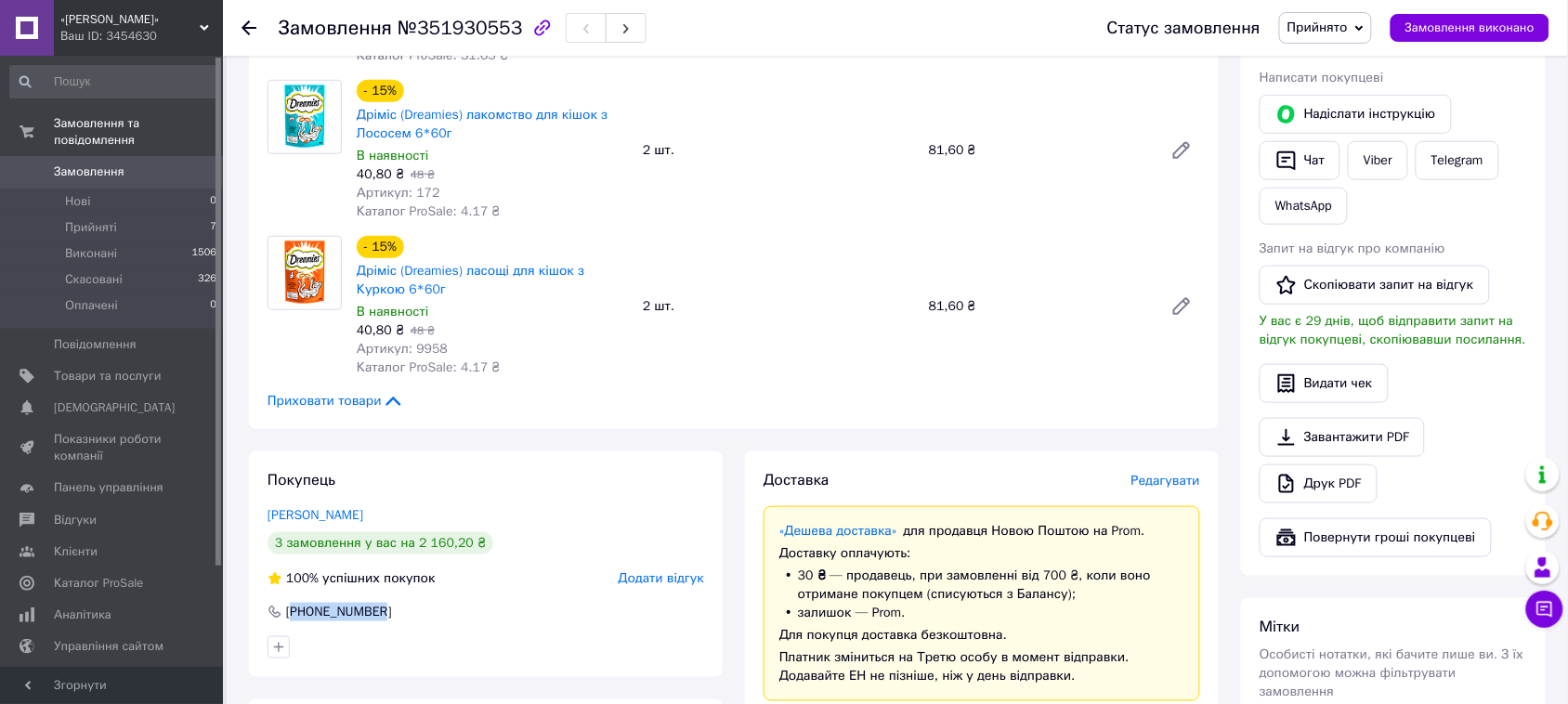 click on "[PHONE_NUMBER]" at bounding box center (339, 612) 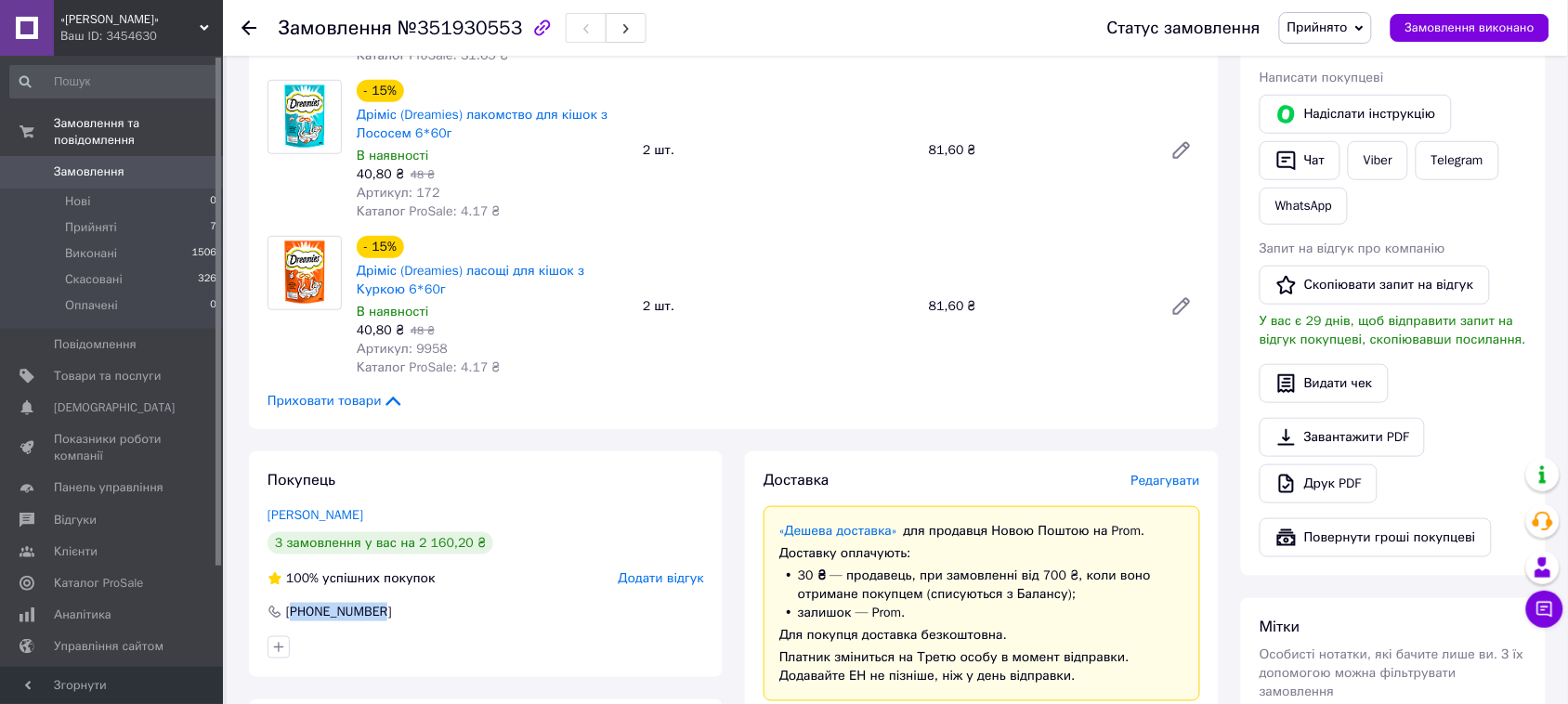 copy on "380994582663" 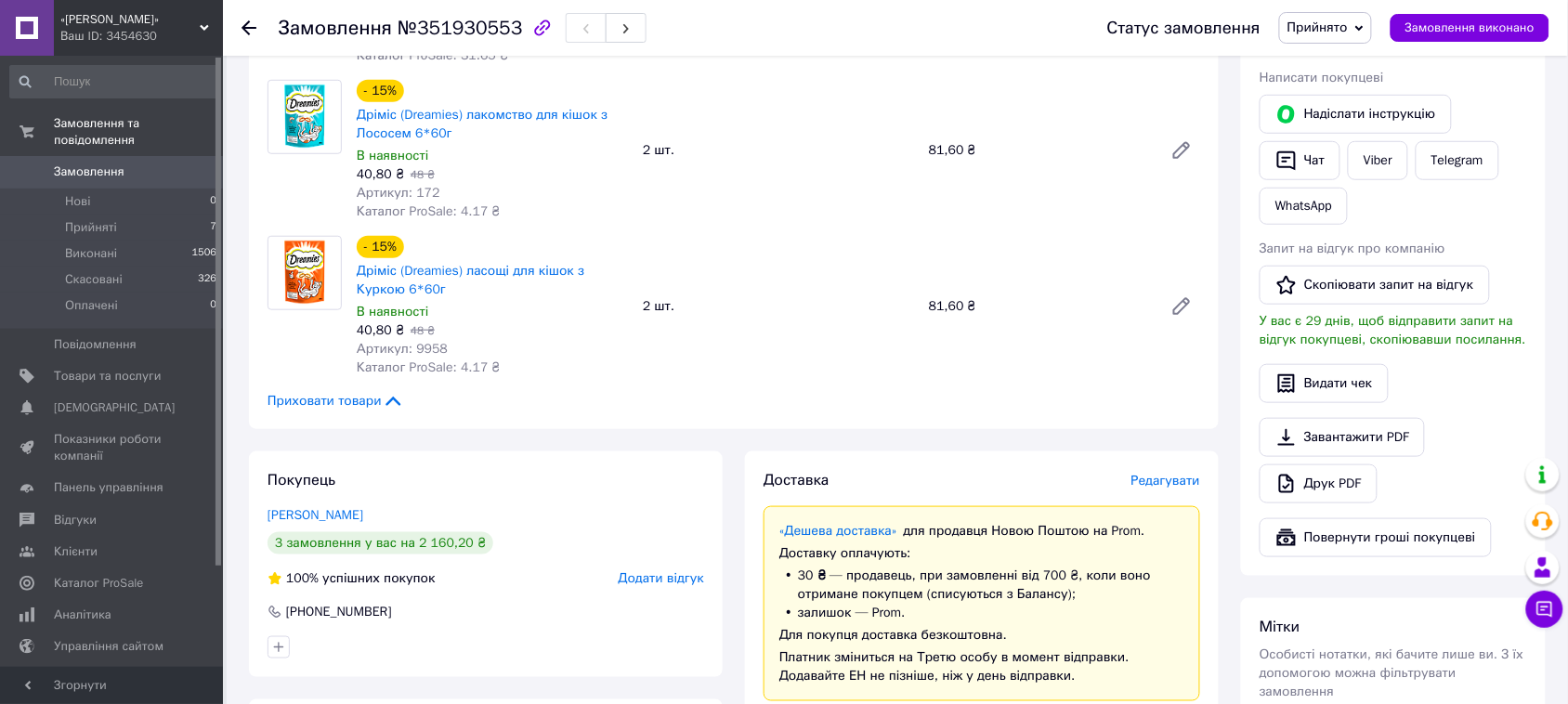 click on "Покупець [PERSON_NAME] 3 замовлення у вас на 2 160,20 ₴ 100%   успішних покупок Додати відгук [PHONE_NUMBER] Оплата Оплачено Пром-оплата" at bounding box center [486, 801] 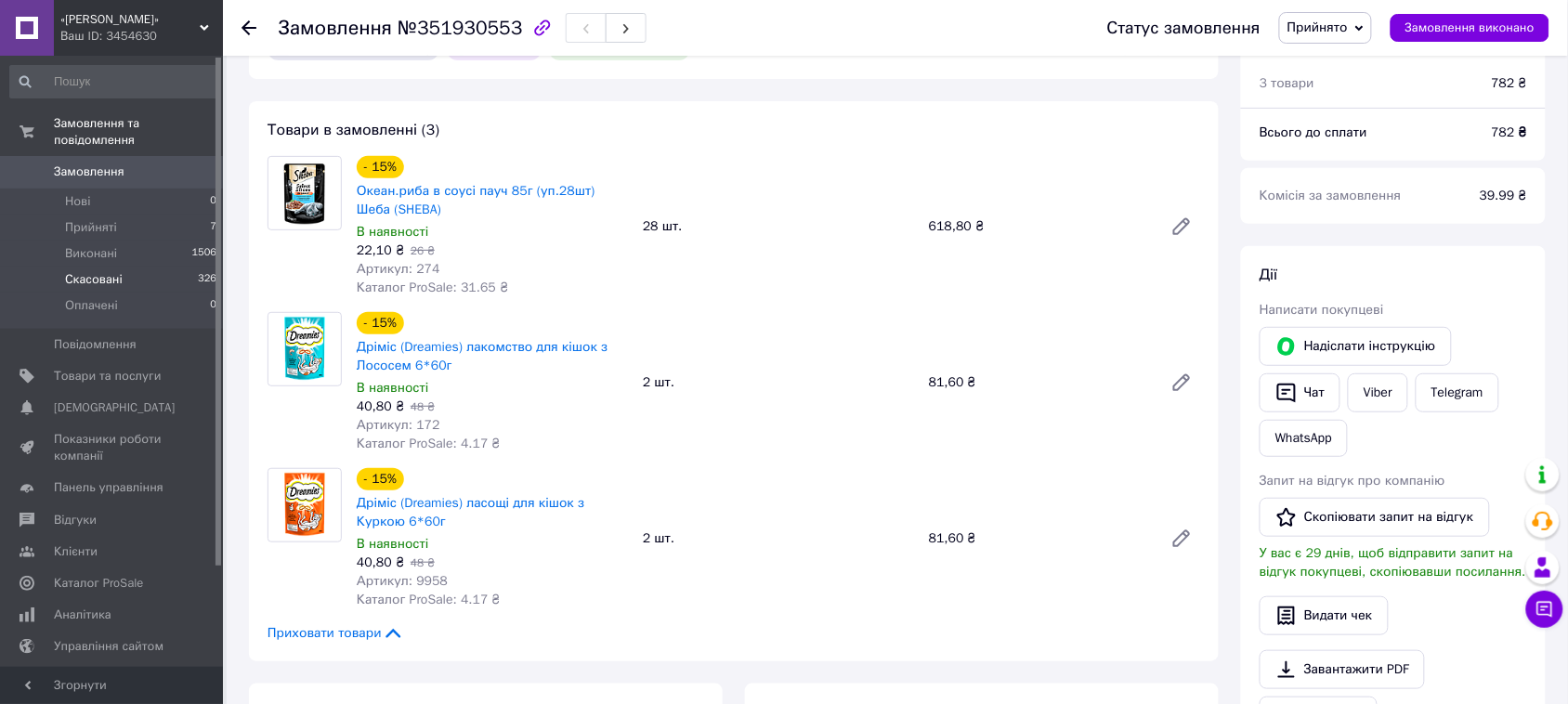 click on "Скасовані 326" at bounding box center [113, 280] 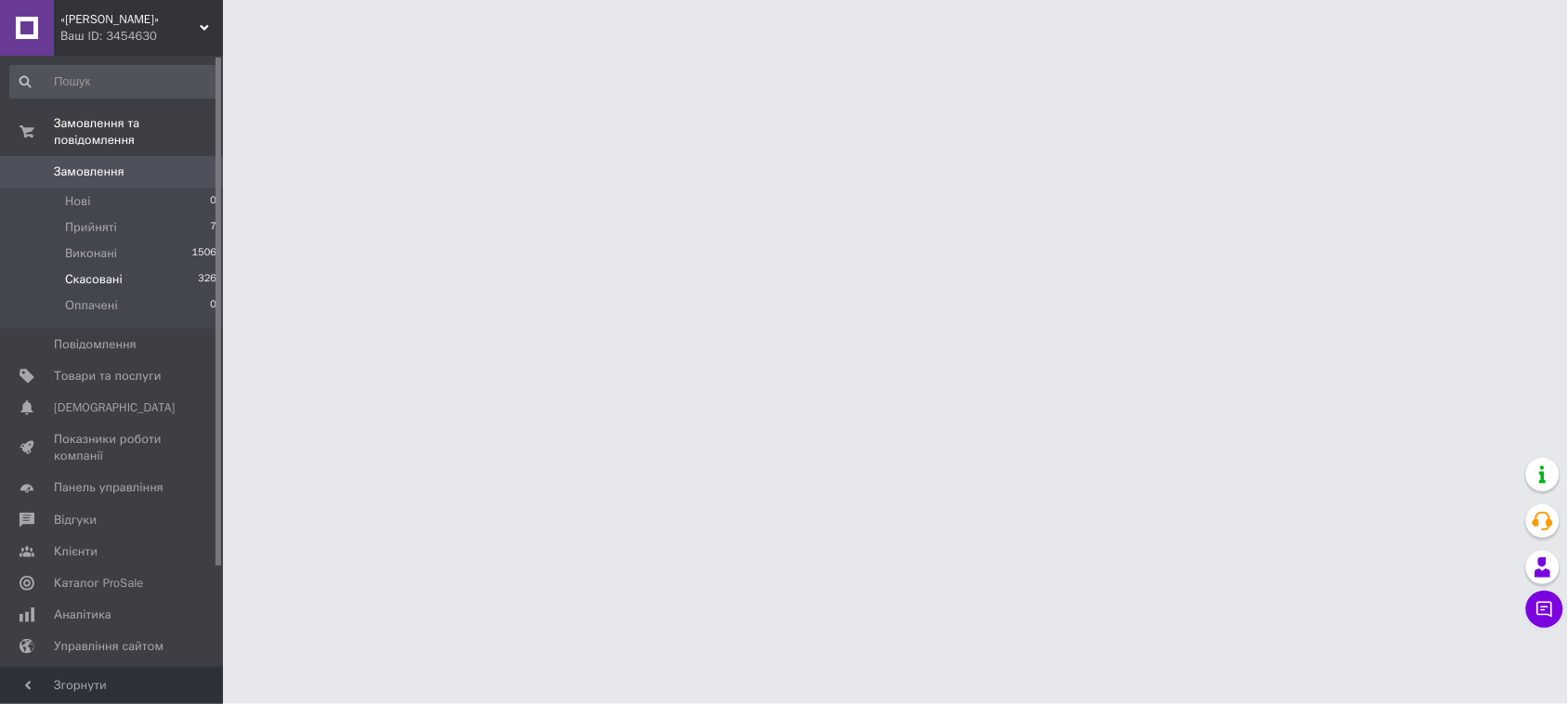 scroll, scrollTop: 0, scrollLeft: 0, axis: both 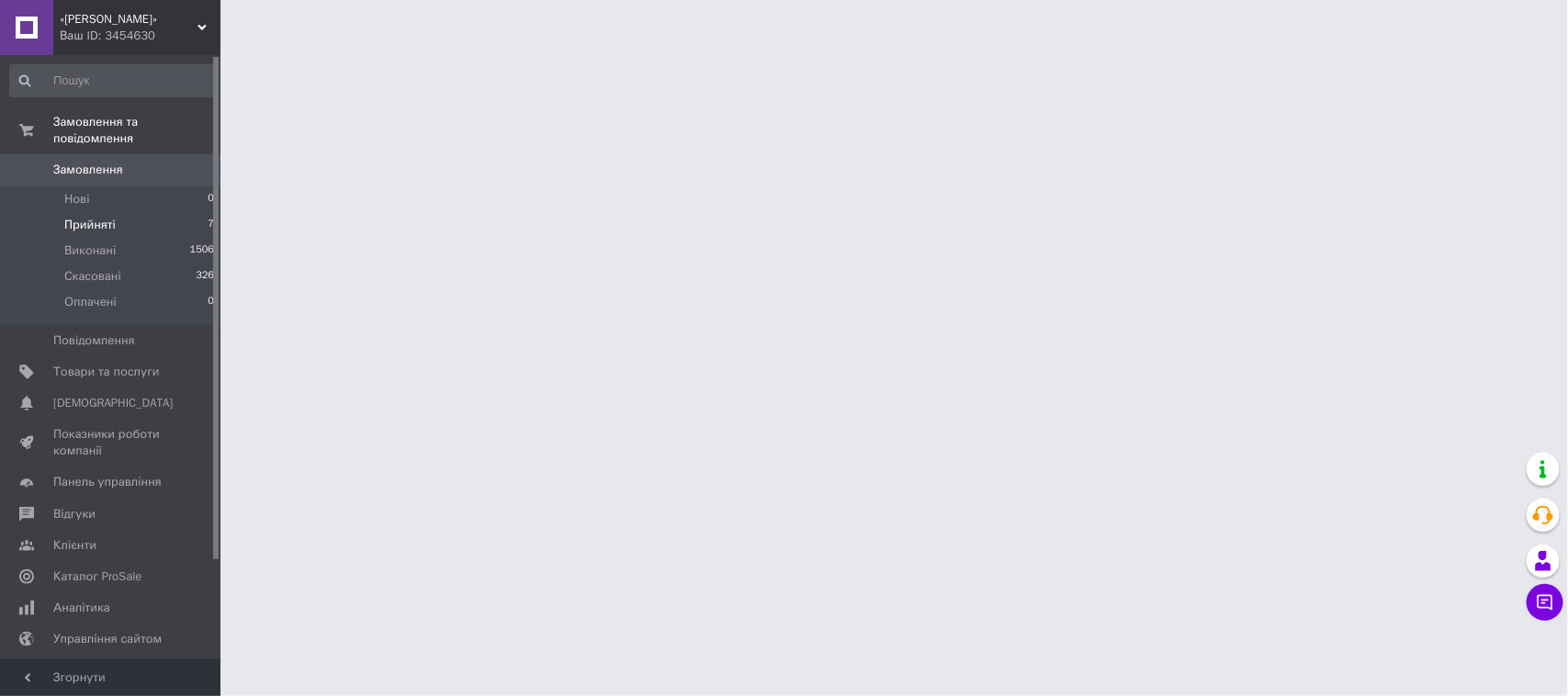 click on "Прийняті" at bounding box center [90, 225] 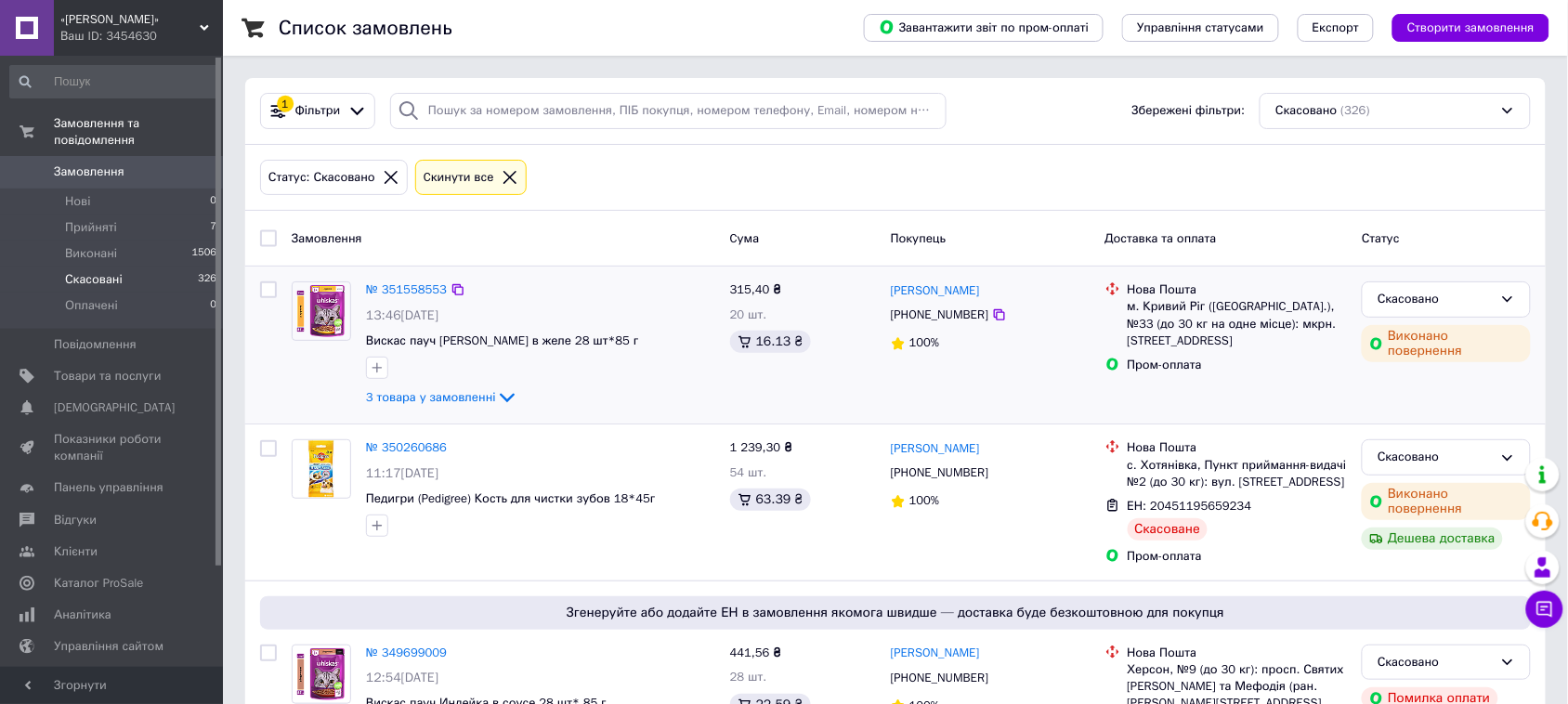 scroll, scrollTop: 116, scrollLeft: 0, axis: vertical 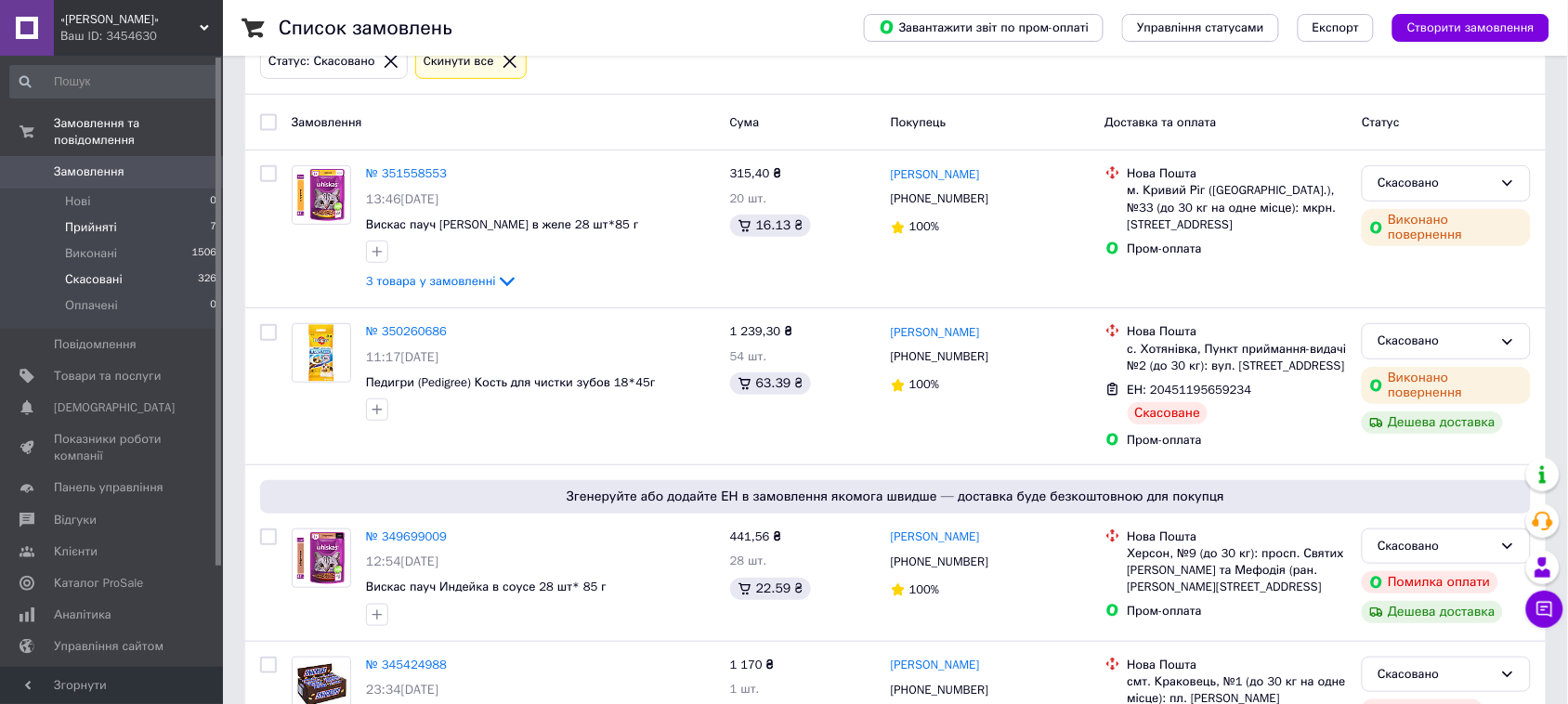 click on "Прийняті" at bounding box center (91, 228) 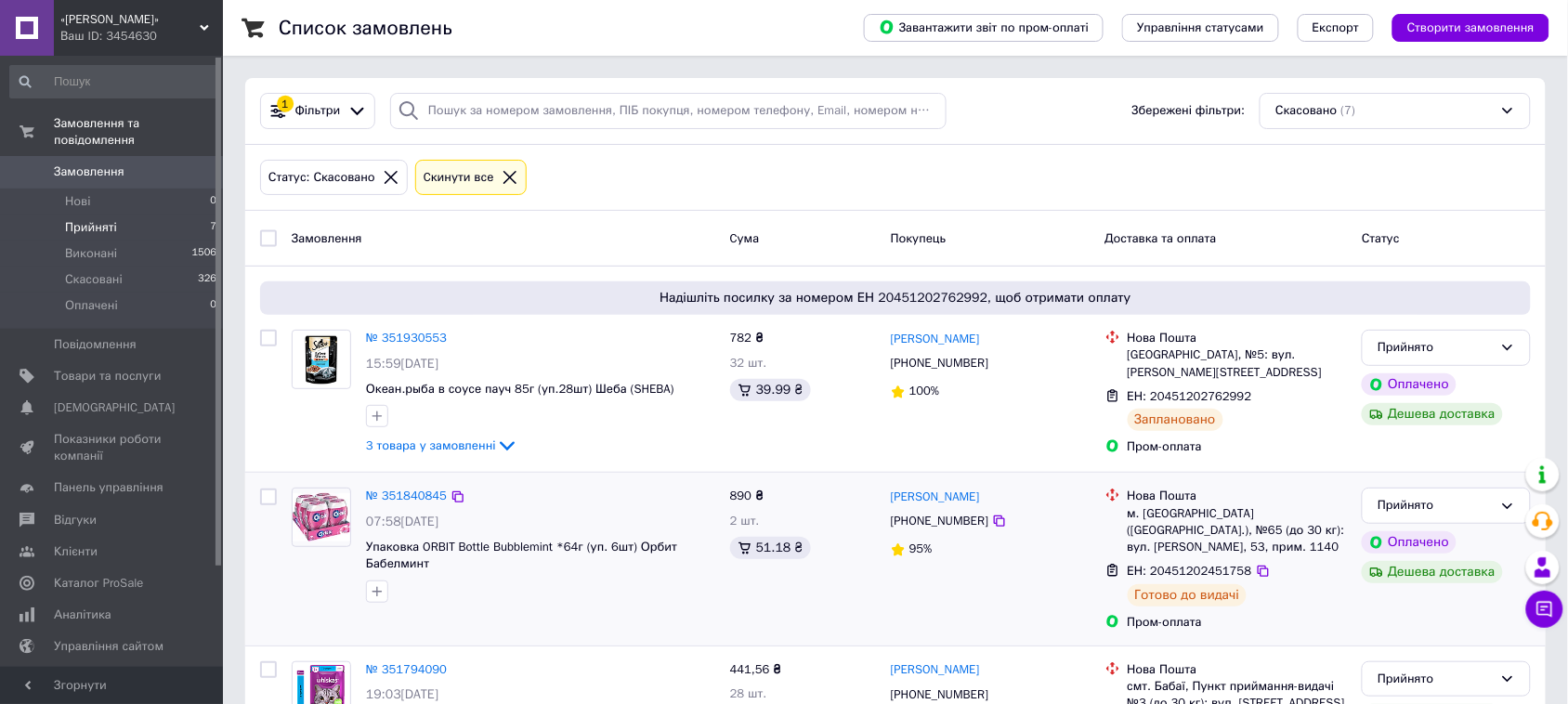 scroll, scrollTop: 116, scrollLeft: 0, axis: vertical 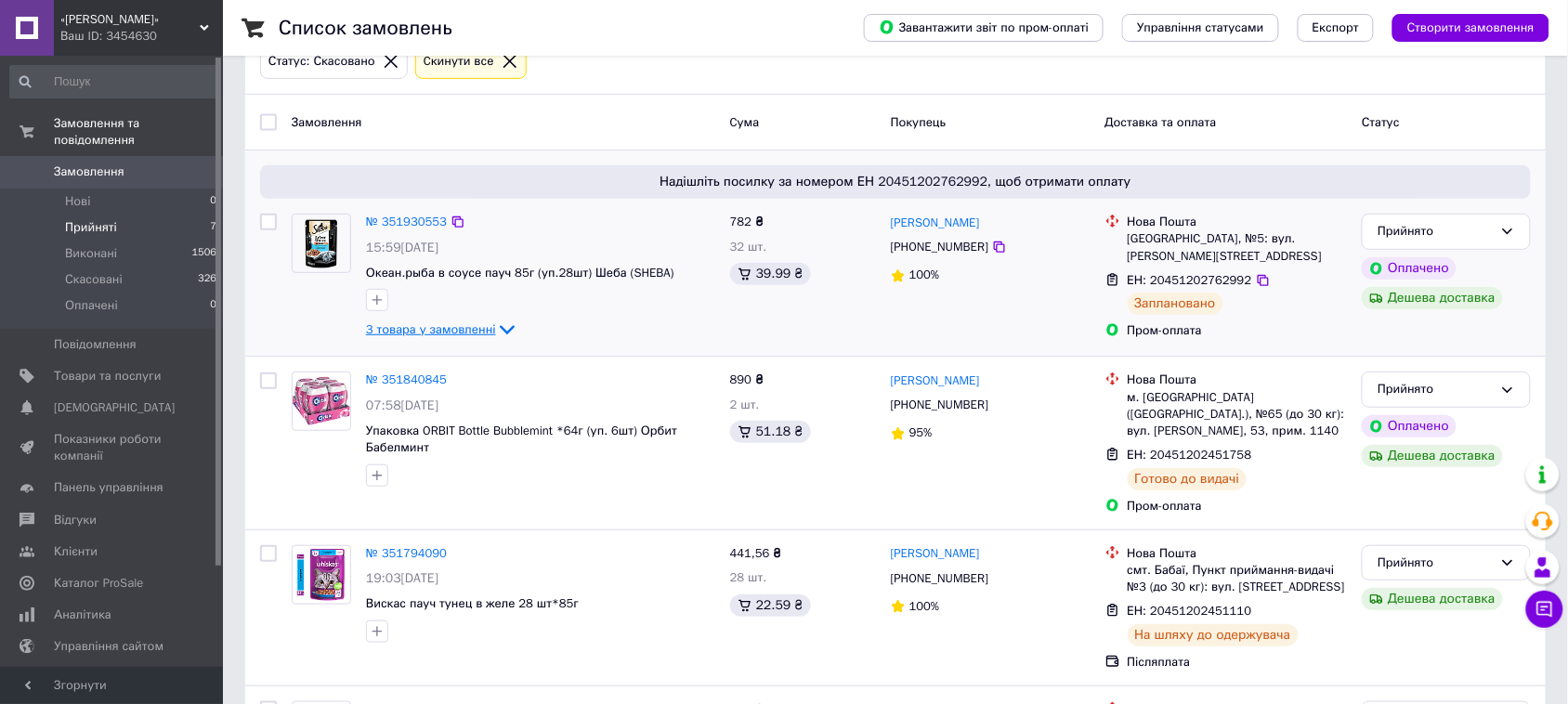click on "3 товара у замовленні" at bounding box center (431, 329) 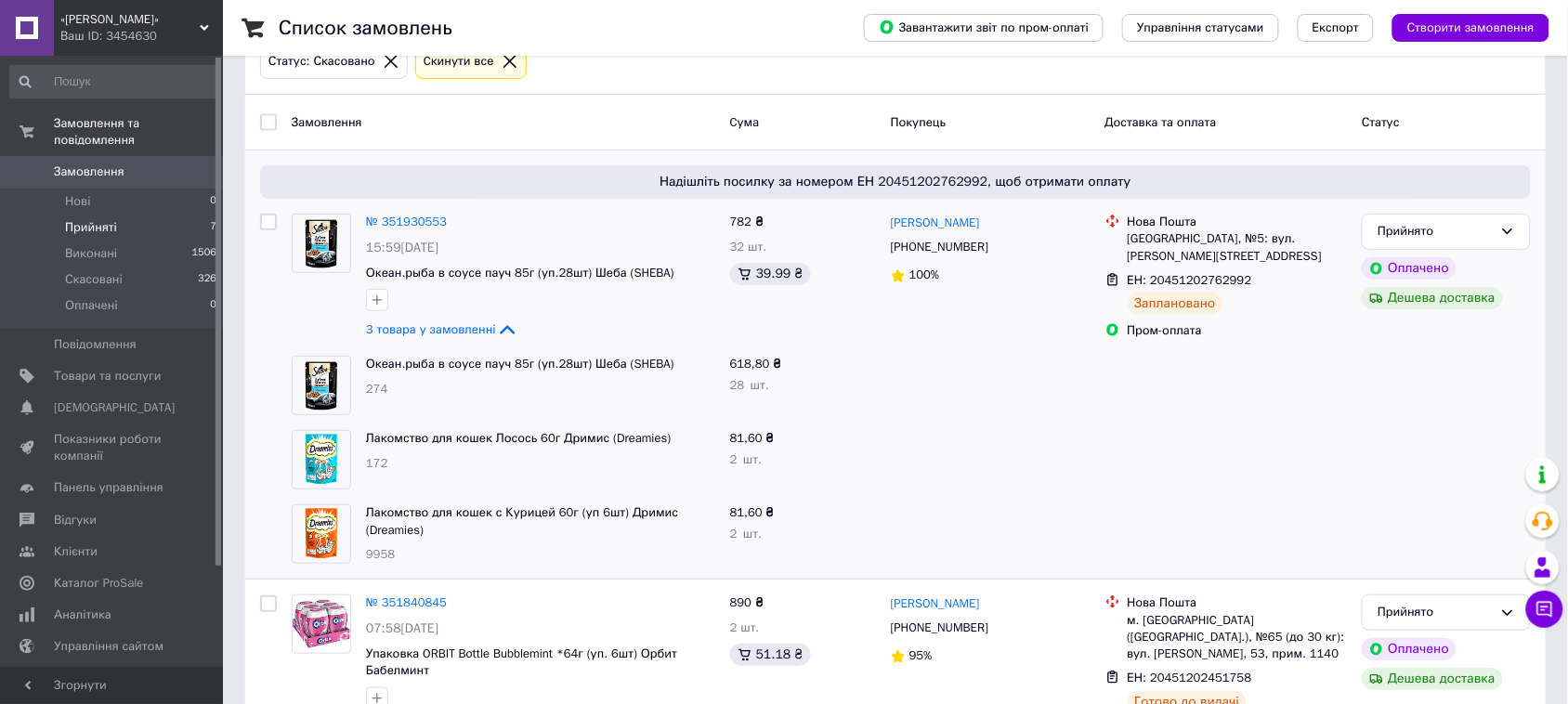 click at bounding box center [990, 460] 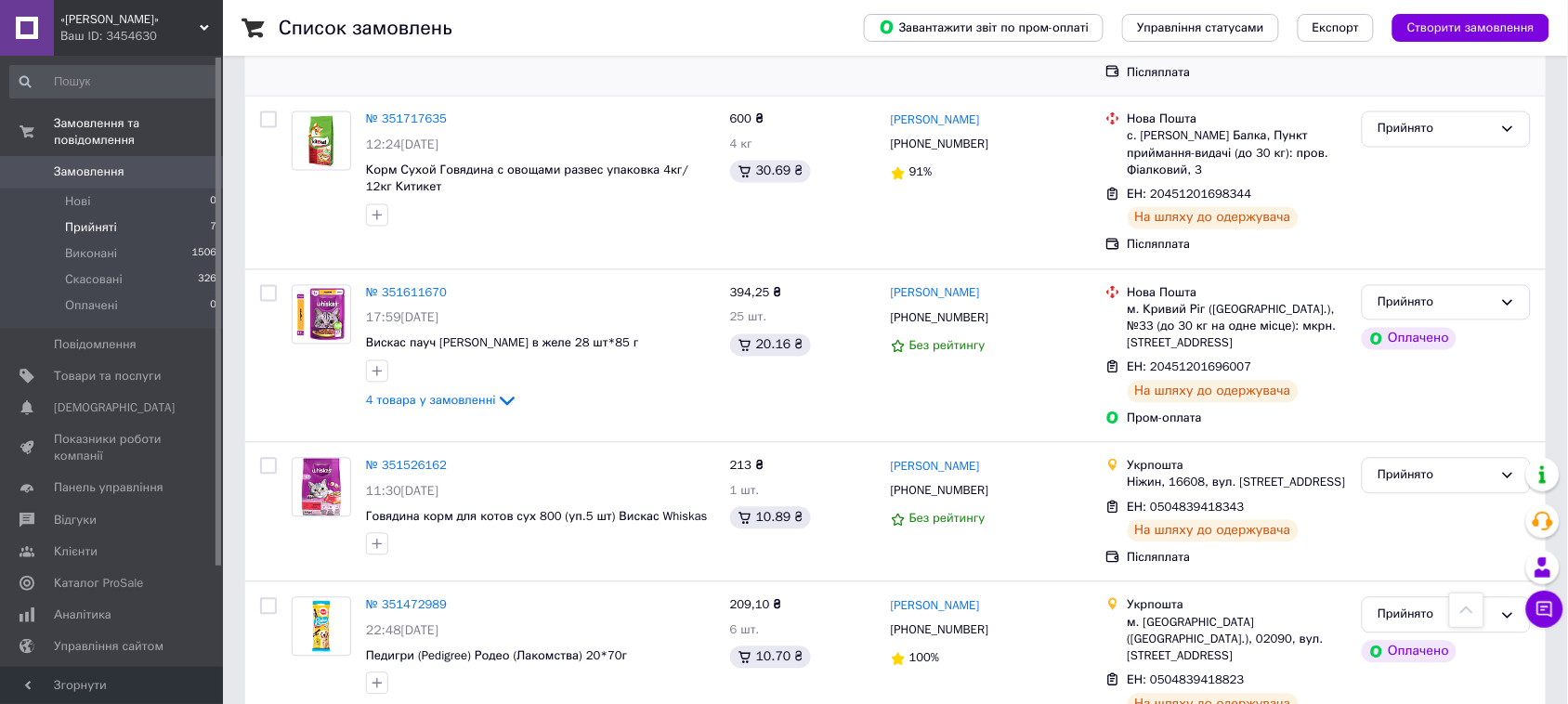scroll, scrollTop: 953, scrollLeft: 0, axis: vertical 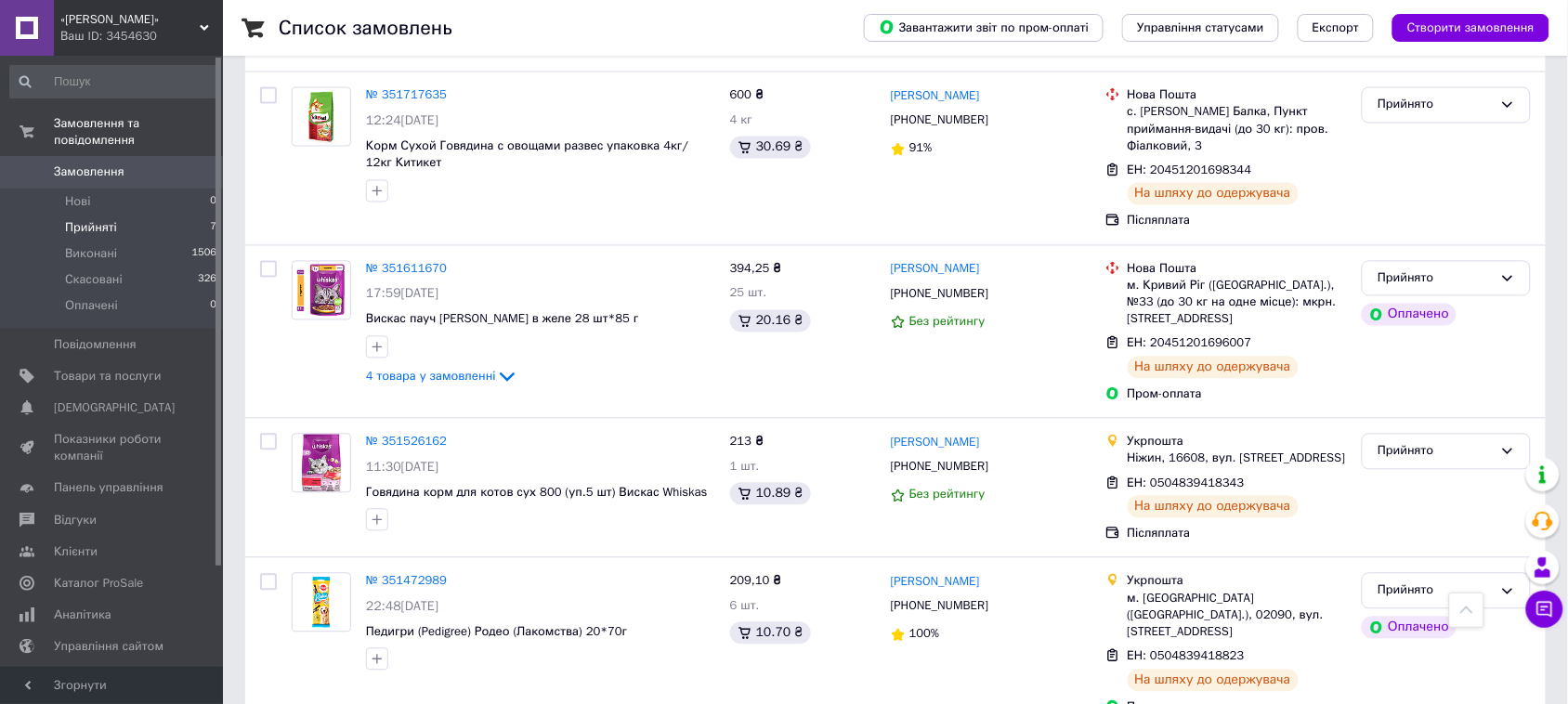 click on "Прийняті" at bounding box center [91, 228] 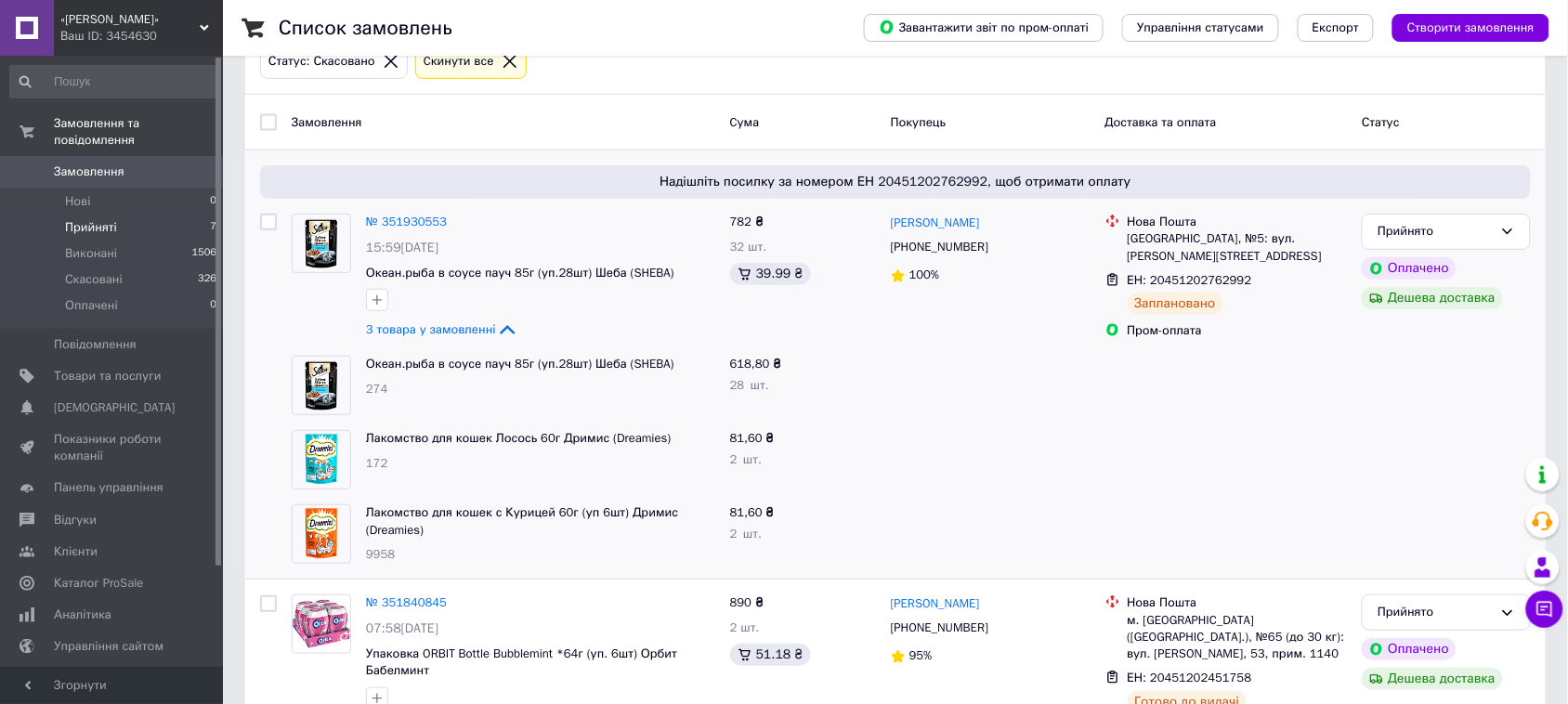 scroll, scrollTop: 0, scrollLeft: 0, axis: both 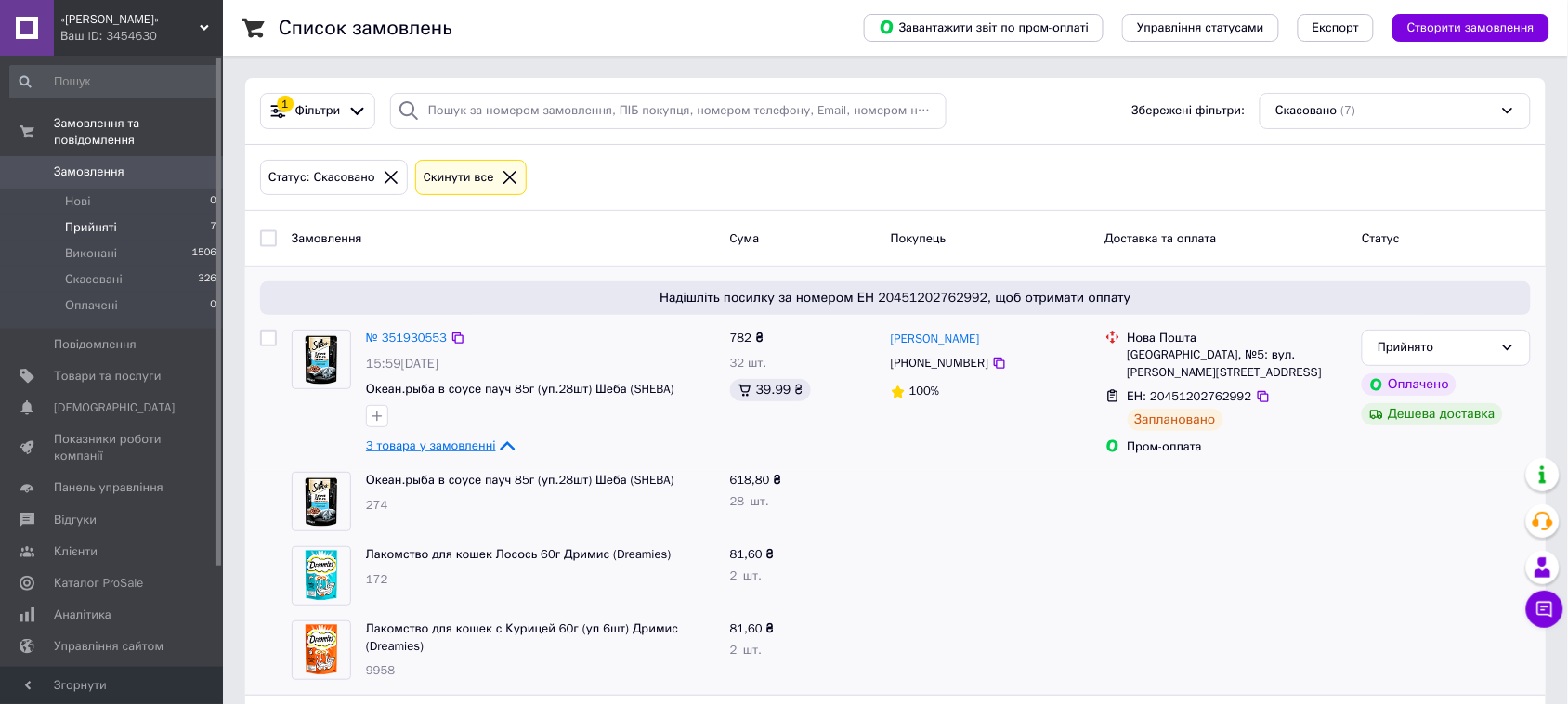 click 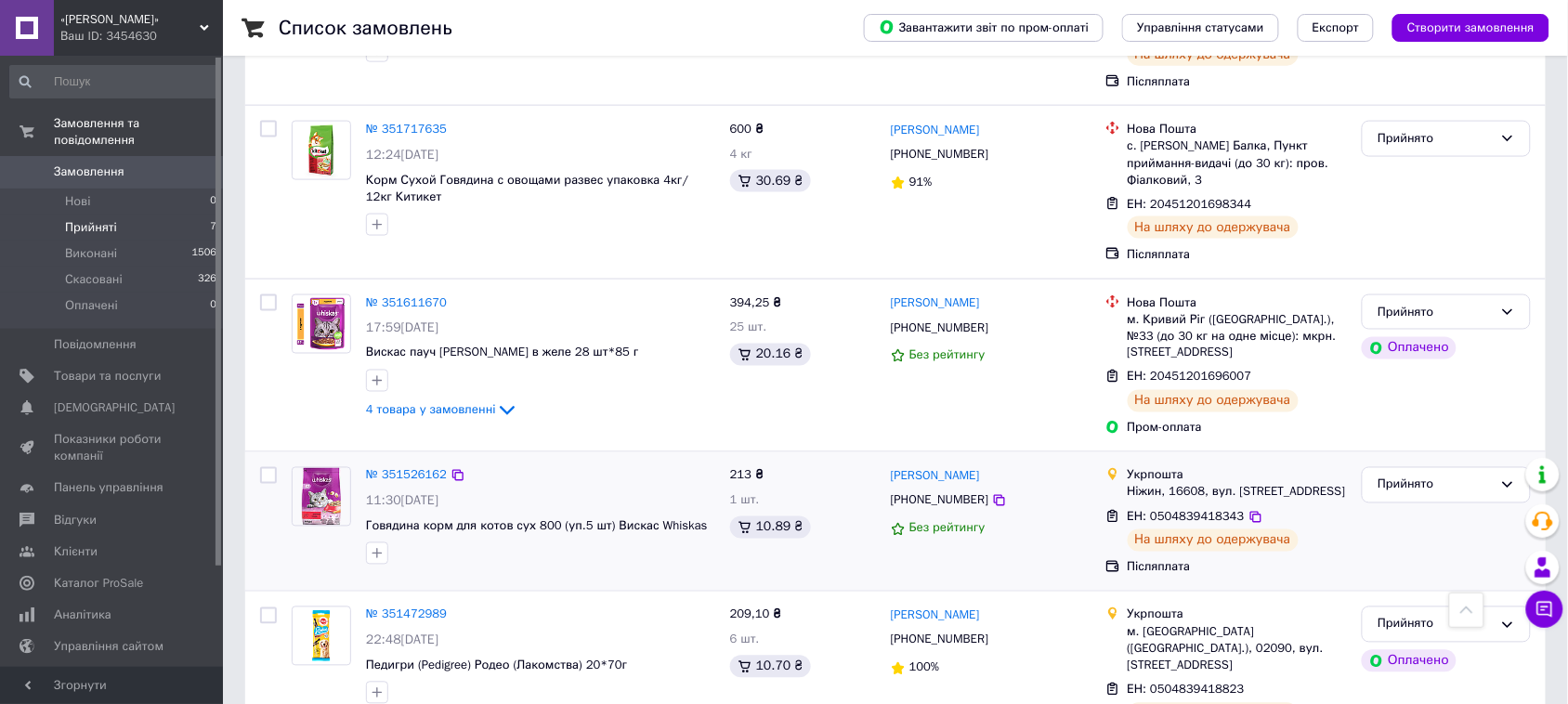 scroll, scrollTop: 730, scrollLeft: 0, axis: vertical 